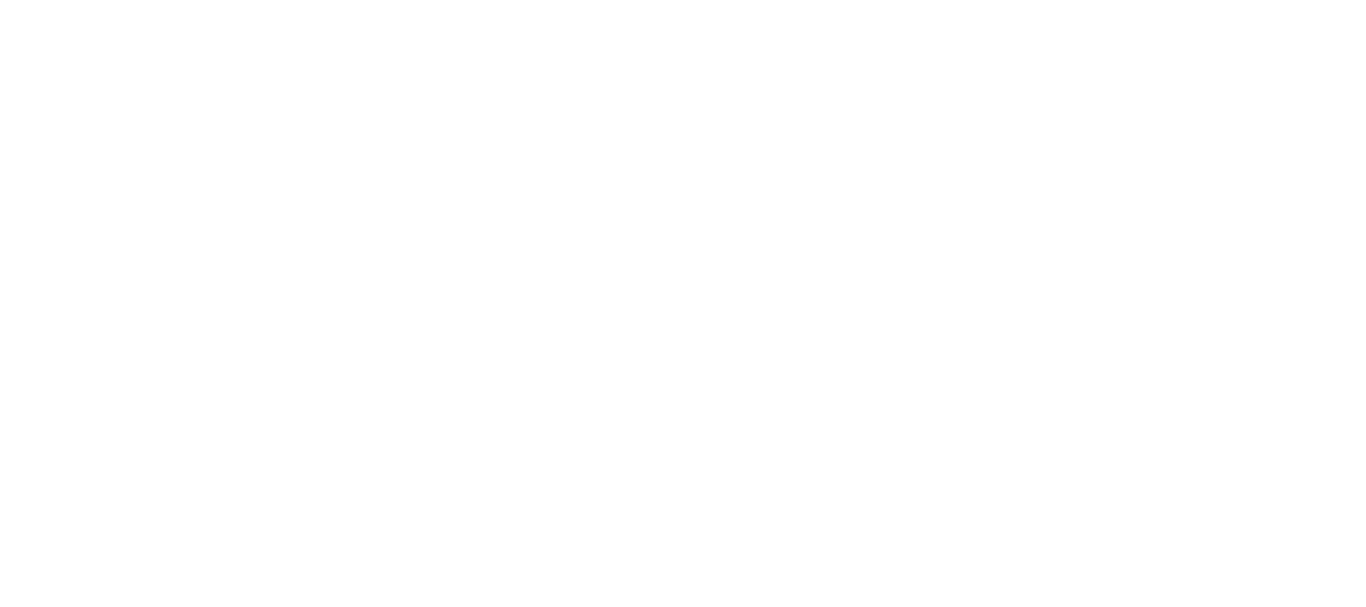 scroll, scrollTop: 0, scrollLeft: 0, axis: both 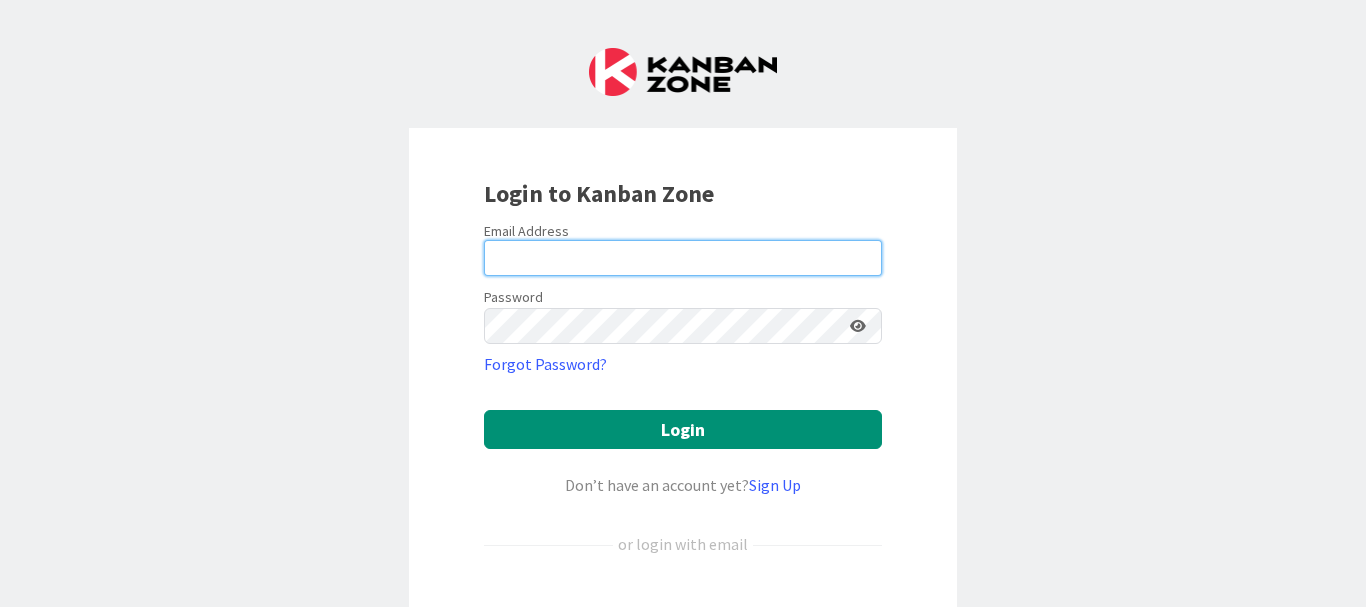 click at bounding box center (683, 258) 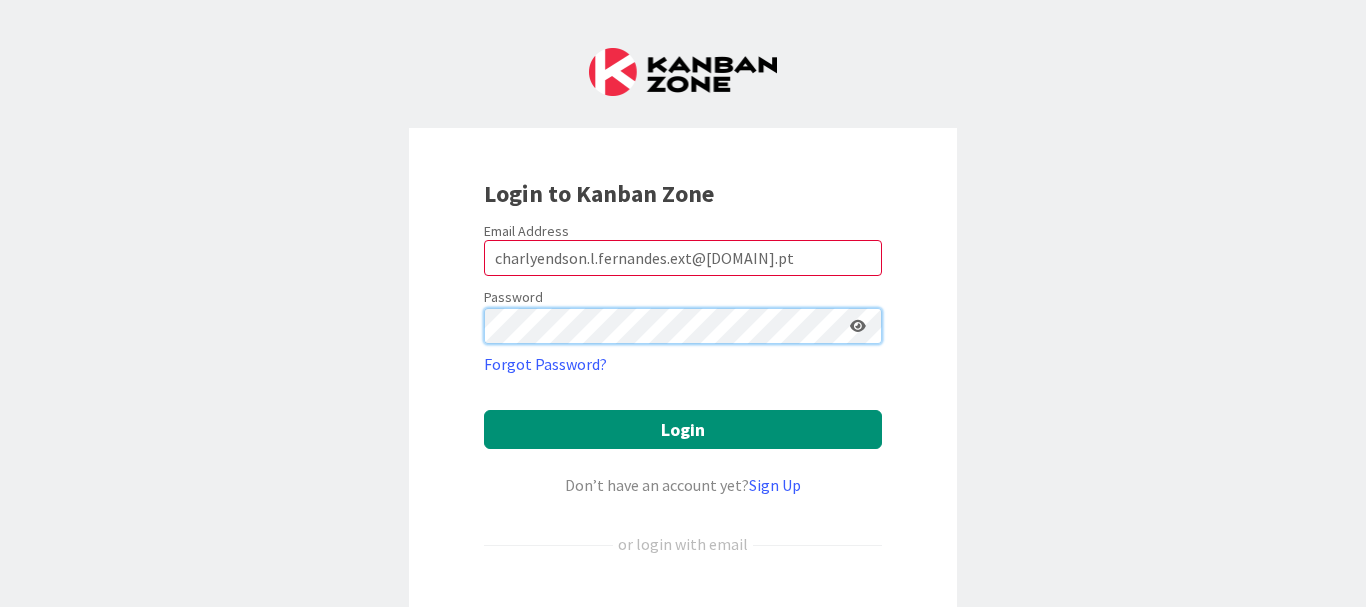 click on "Login" at bounding box center (683, 429) 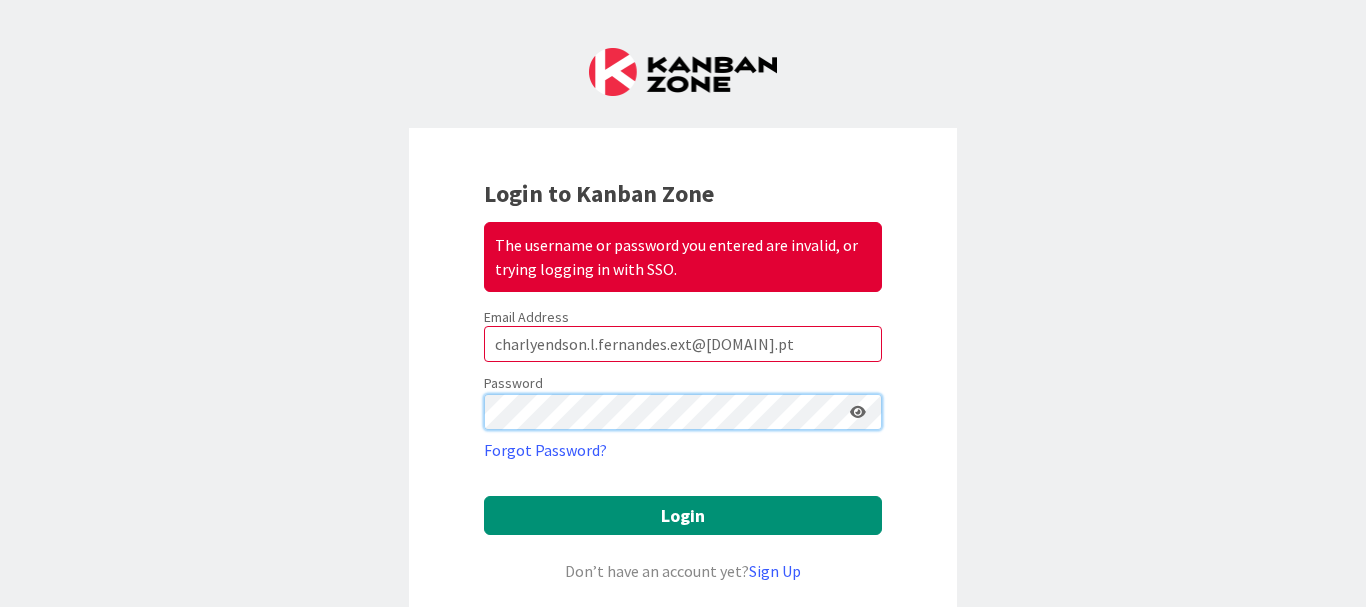 click on "Login" at bounding box center (683, 515) 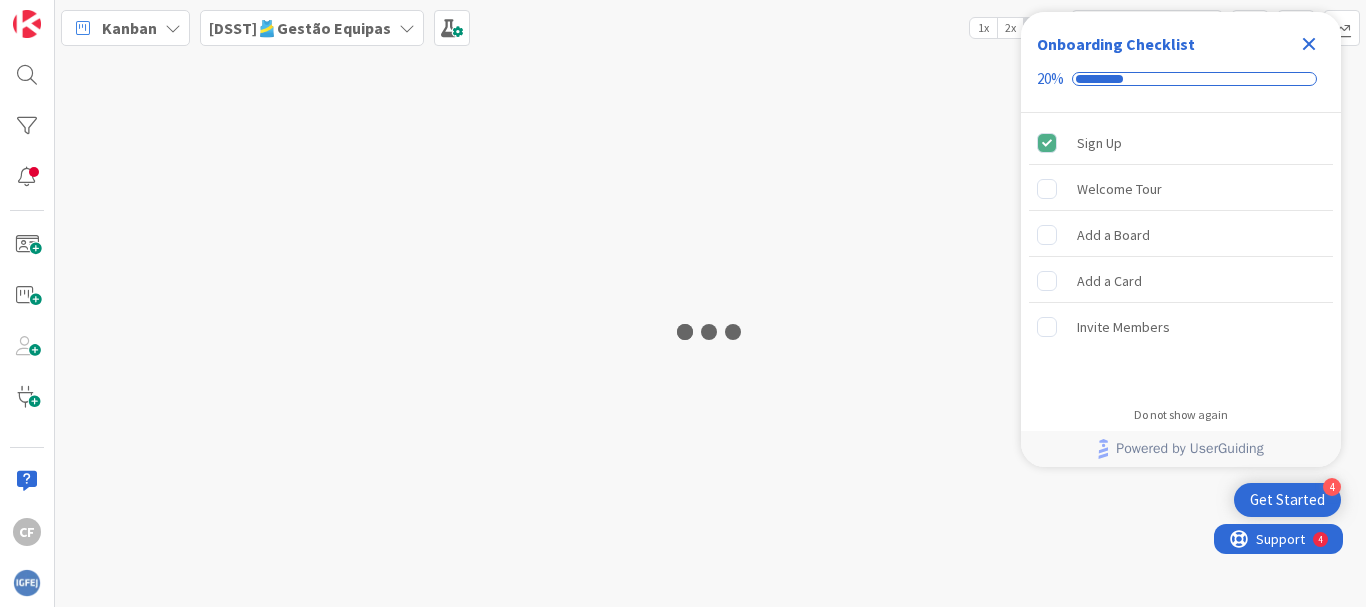 scroll, scrollTop: 0, scrollLeft: 0, axis: both 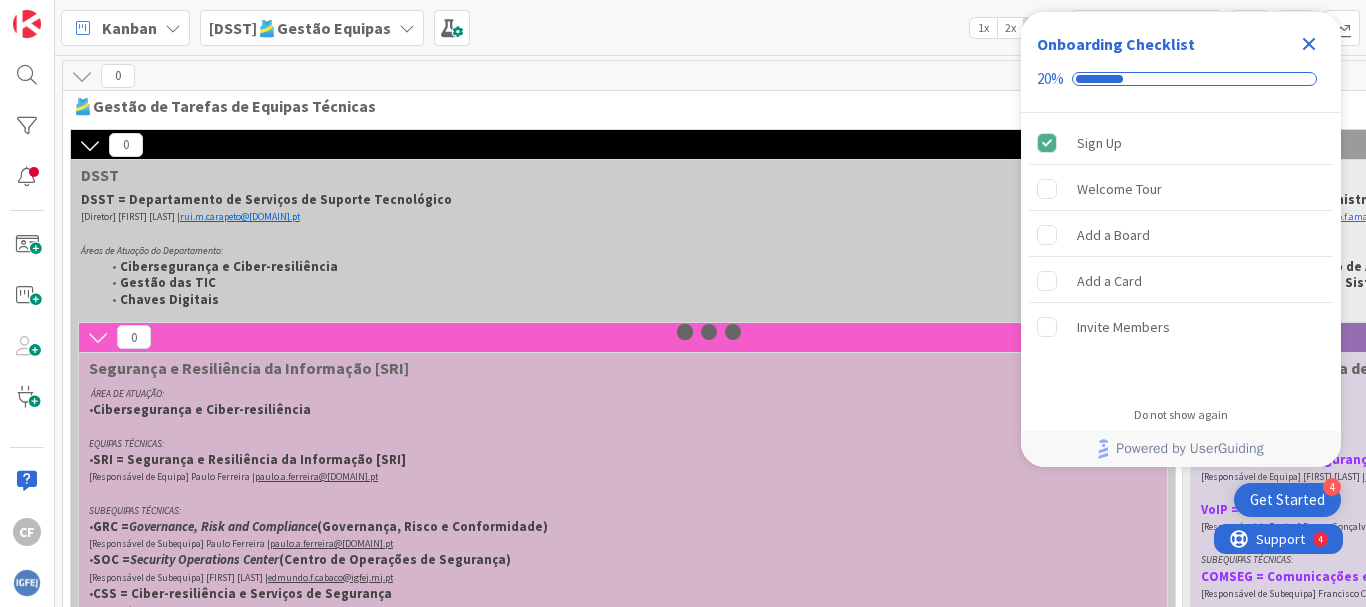 click 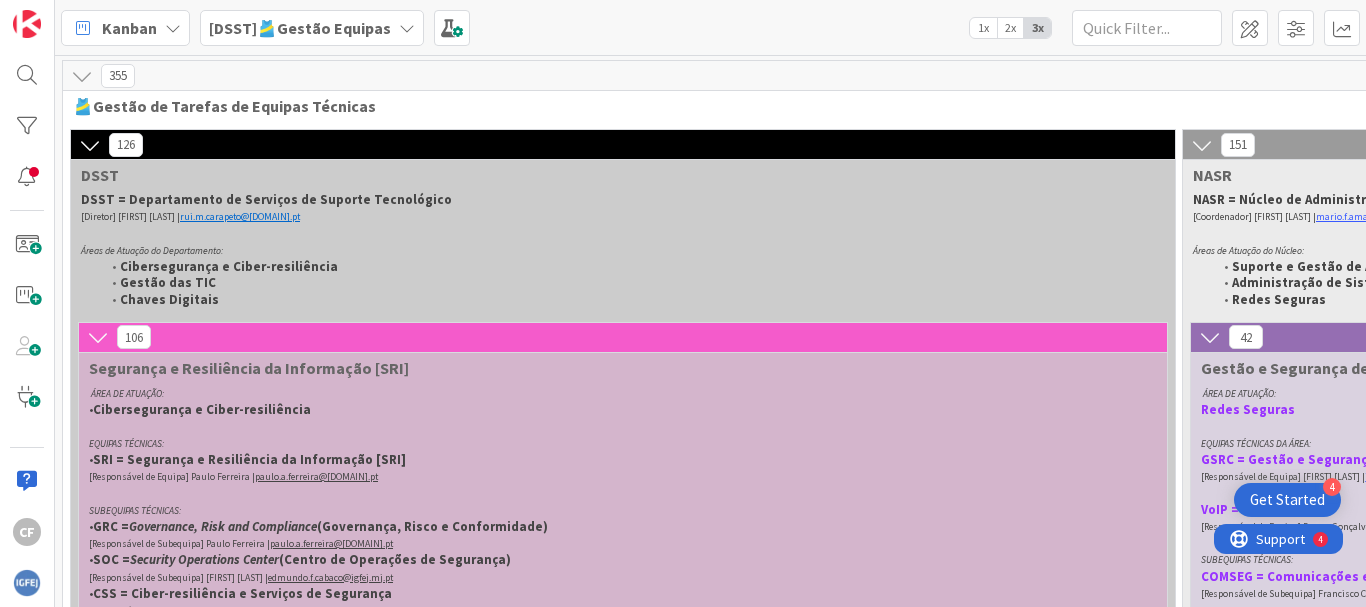 scroll, scrollTop: 0, scrollLeft: 0, axis: both 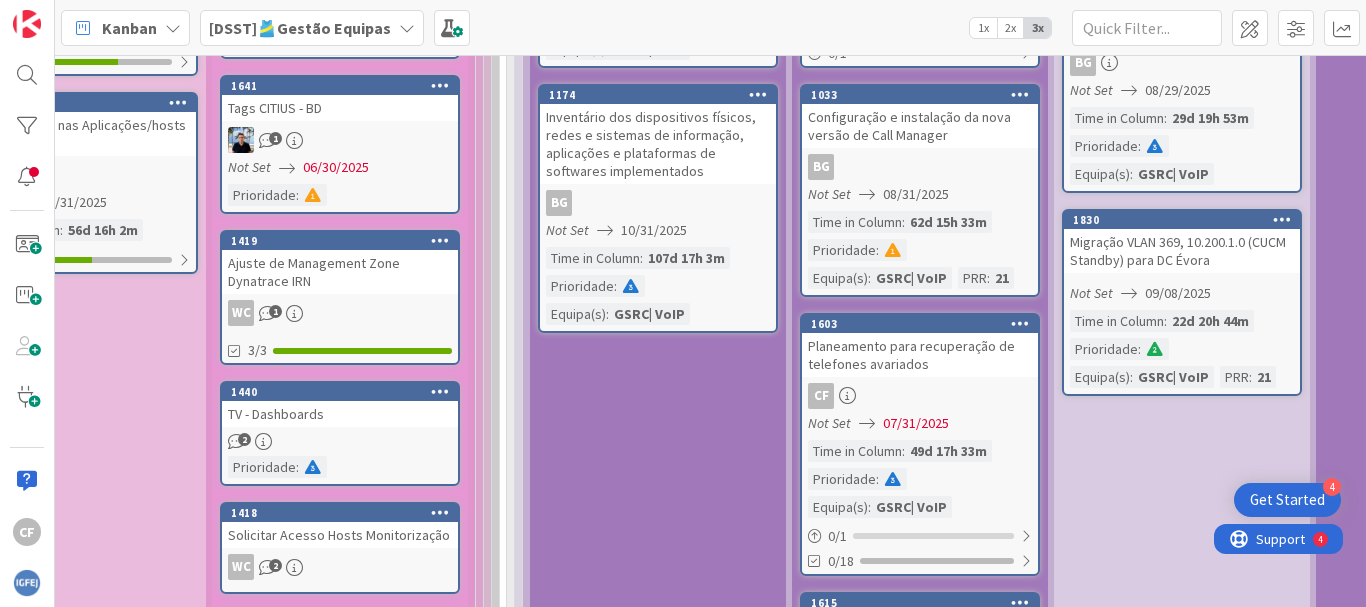 click on "CF" at bounding box center (920, 396) 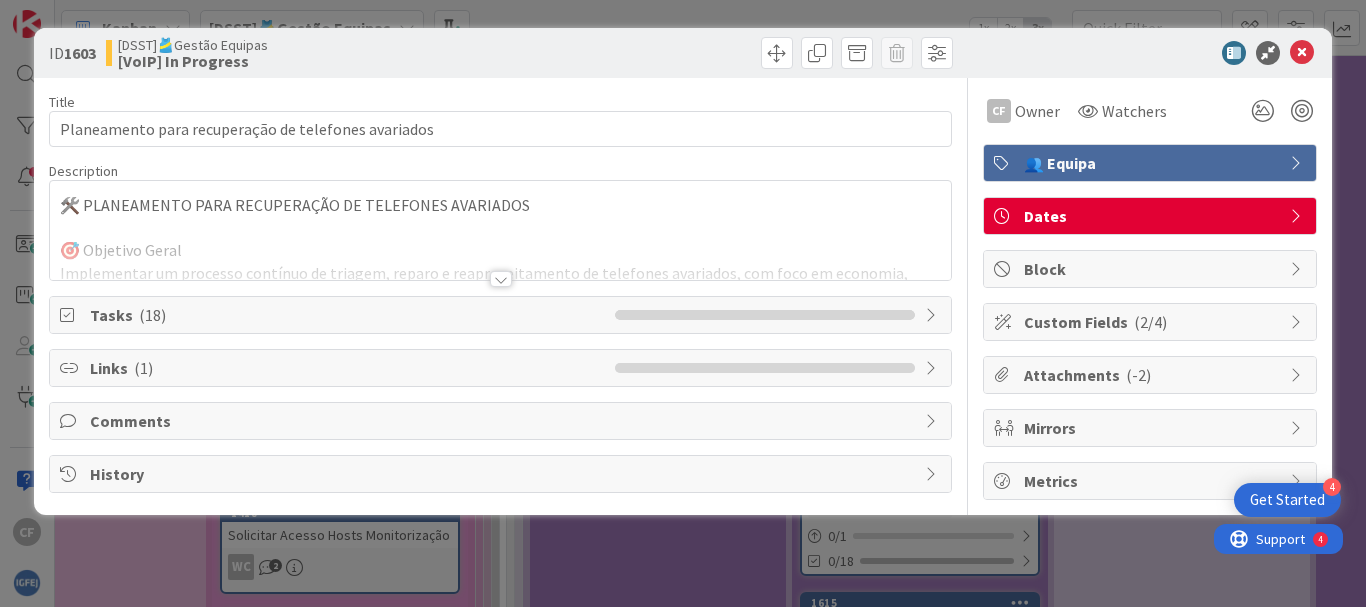 scroll, scrollTop: 0, scrollLeft: 0, axis: both 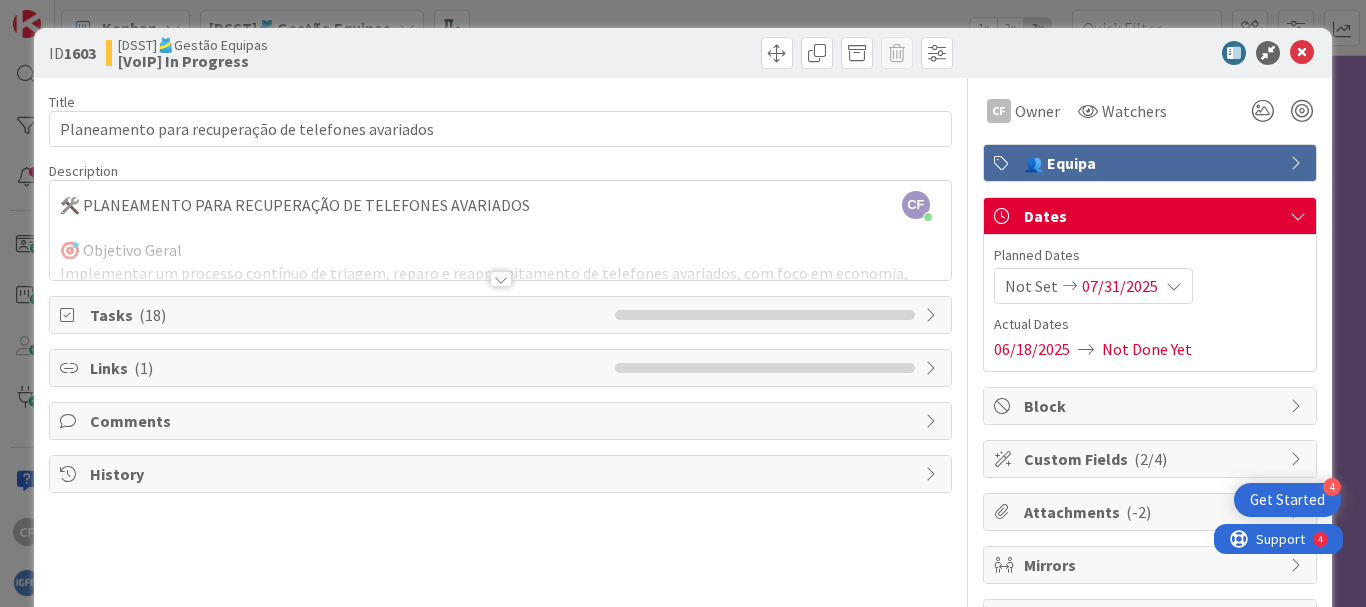 click on "Not Set" at bounding box center [1031, 286] 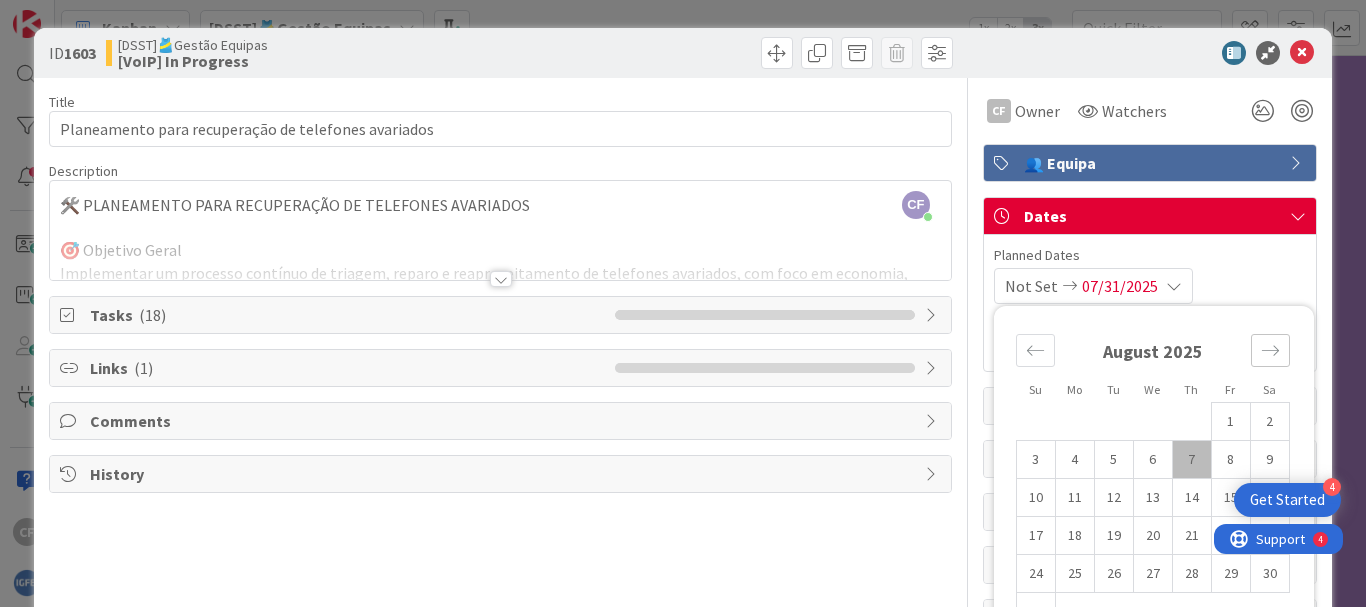 click 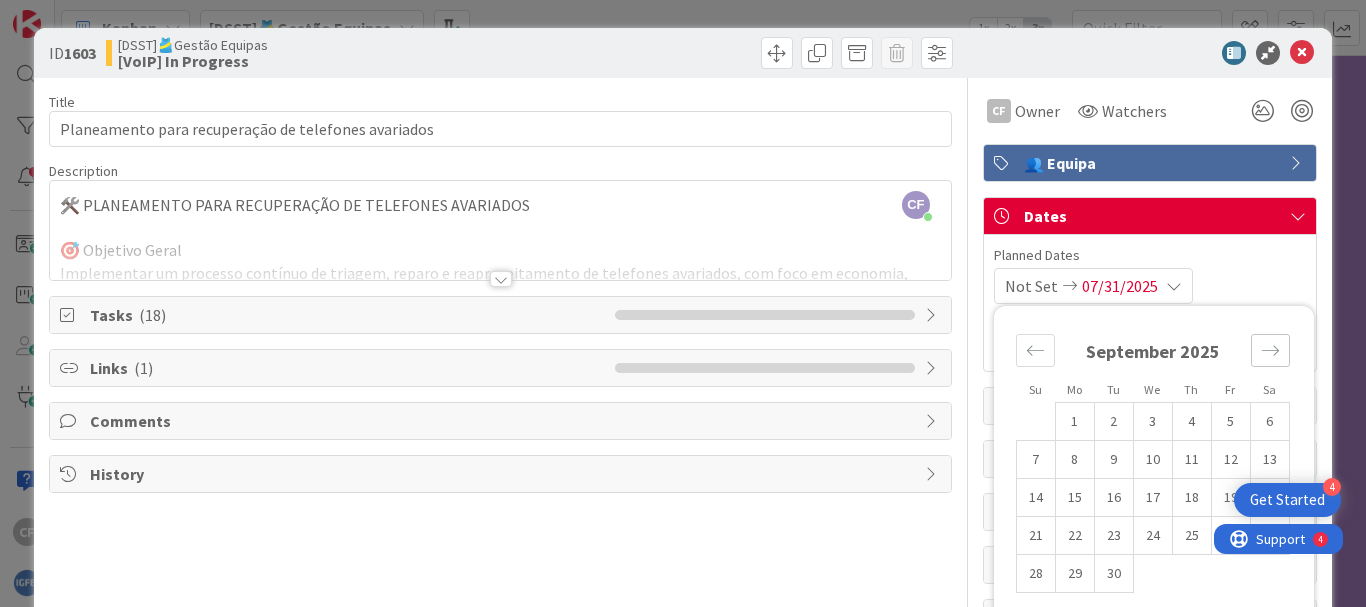 click 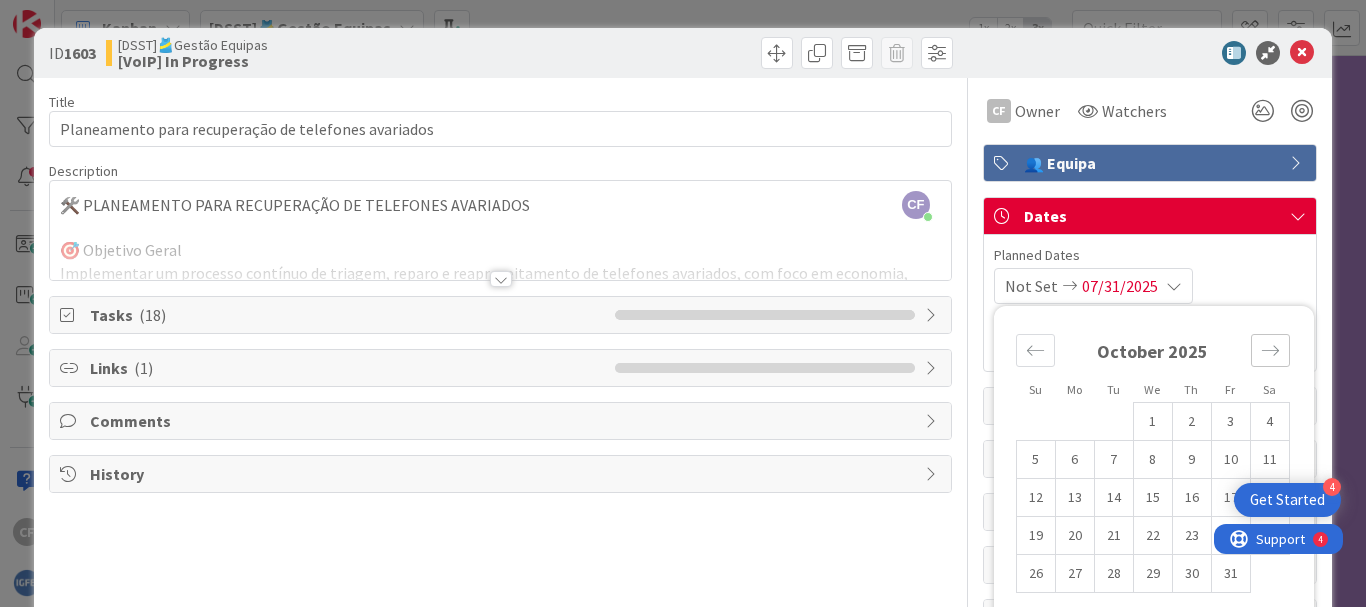 click 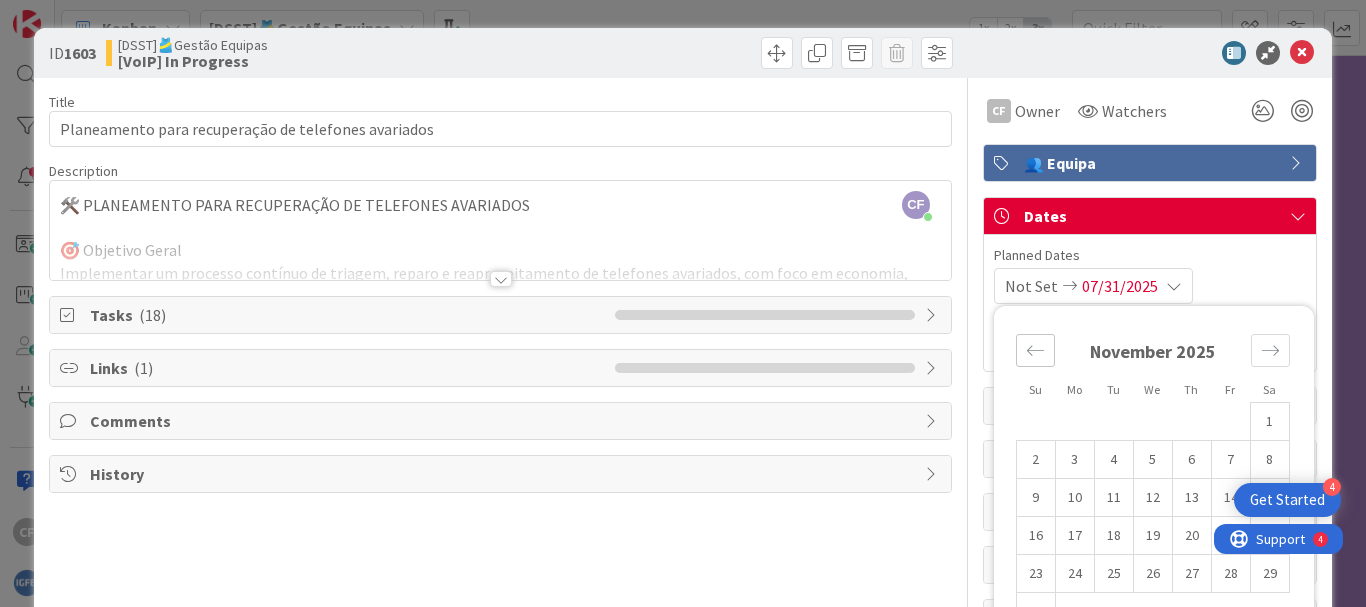 click 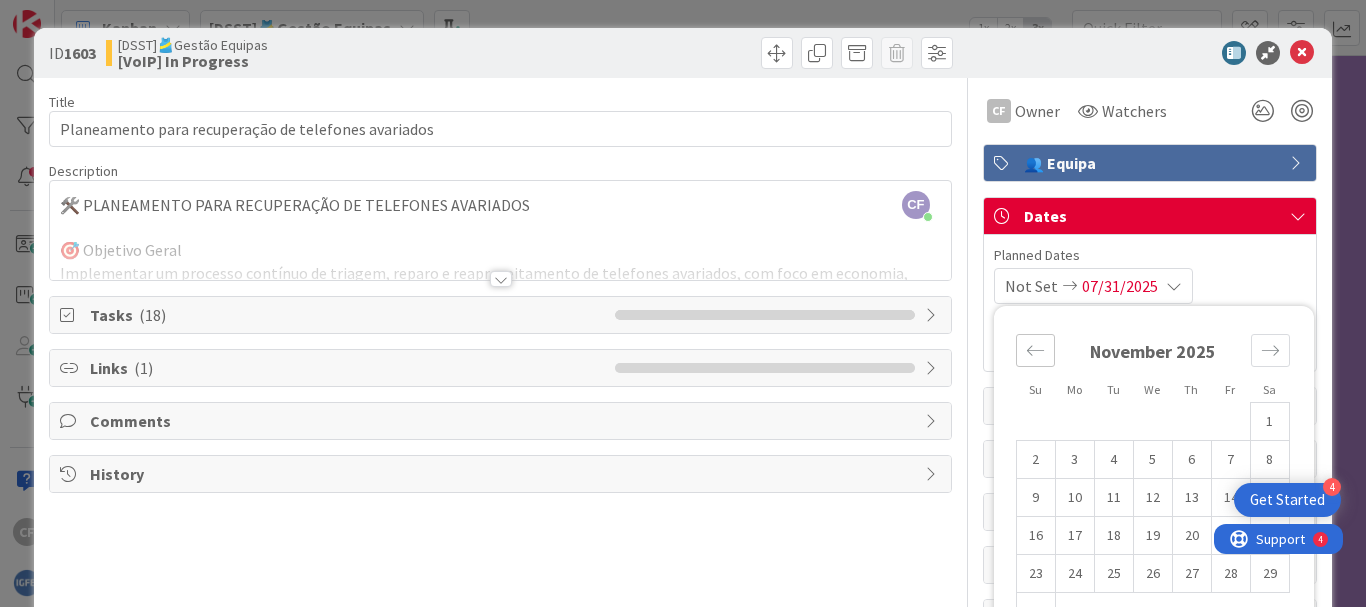click 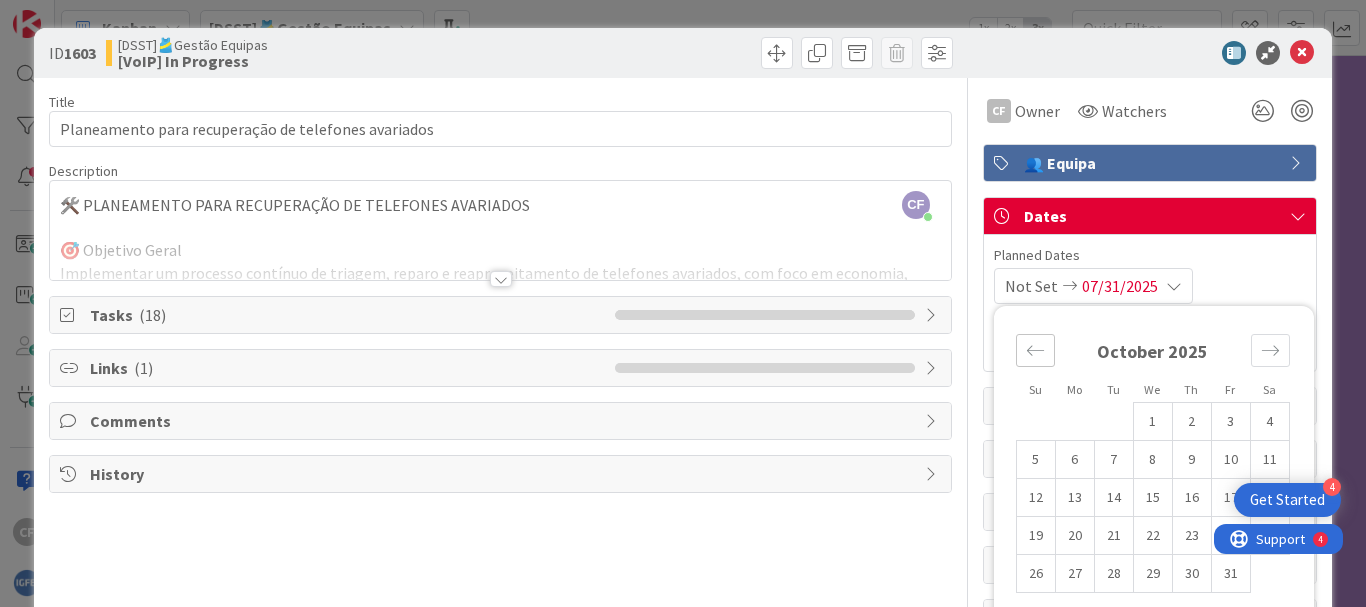 click 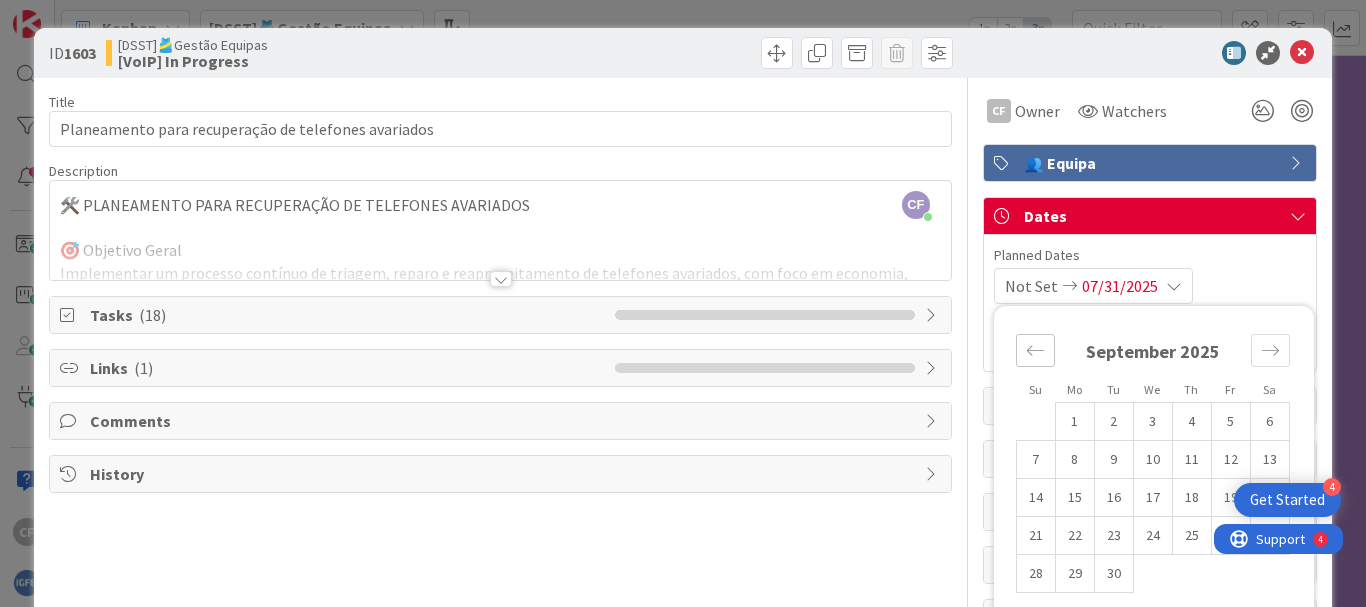 click 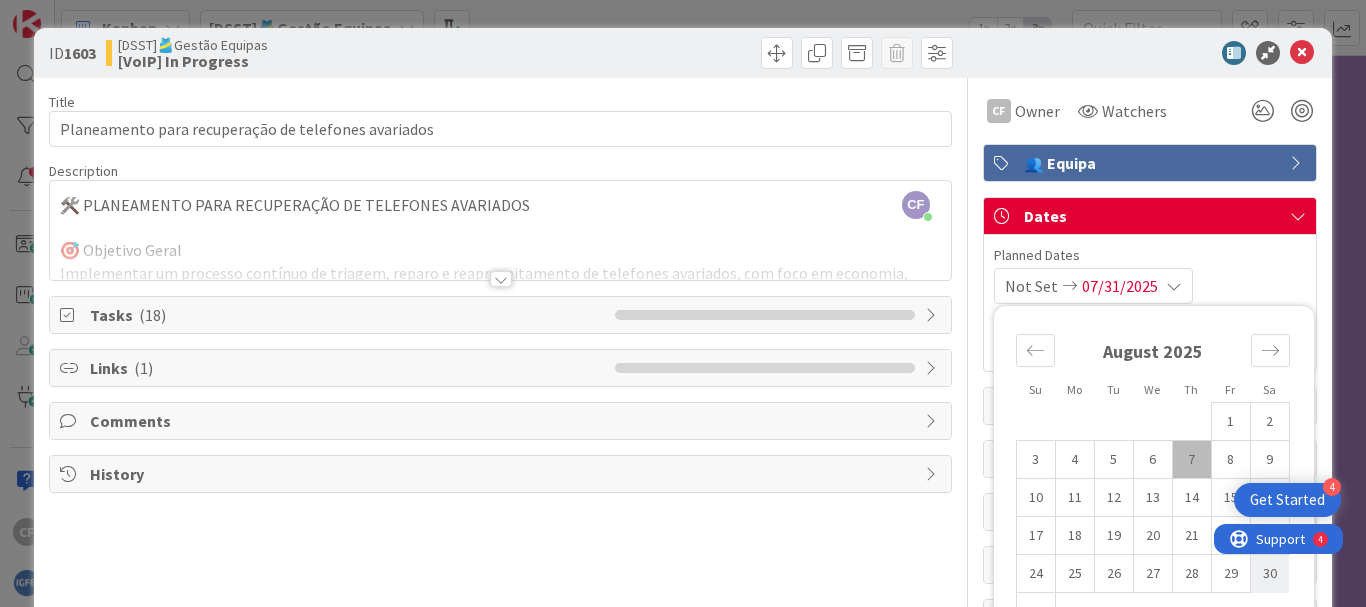 click on "30" at bounding box center [1269, 574] 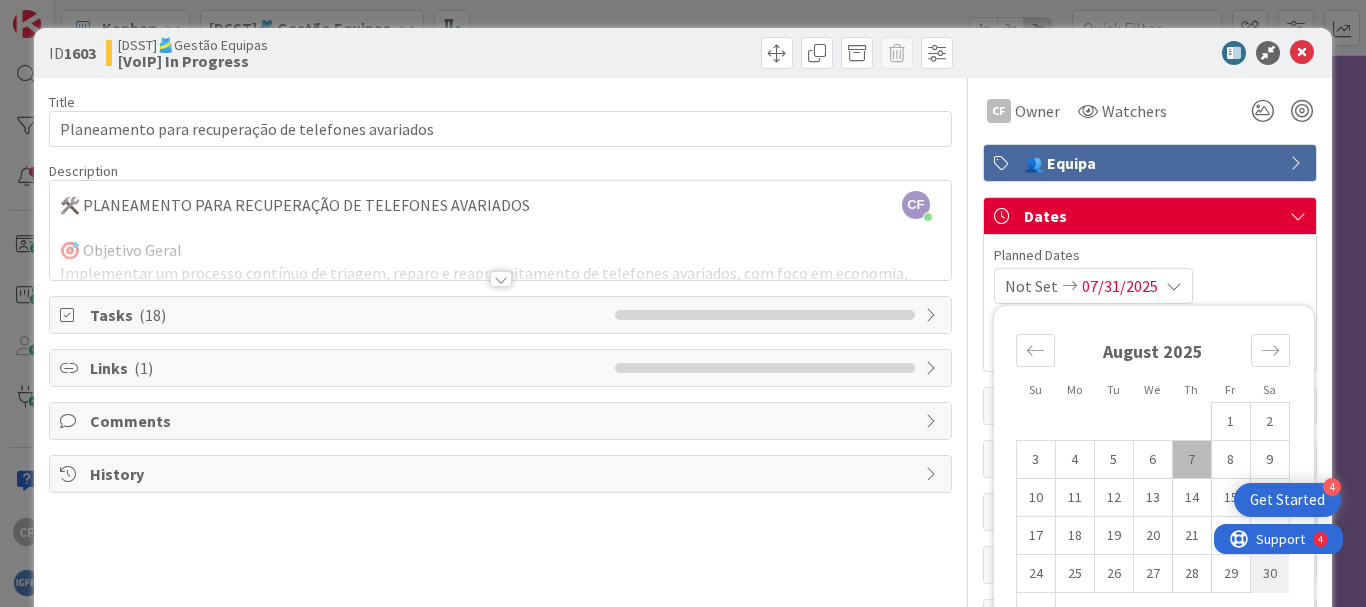 type on "08/30/2025" 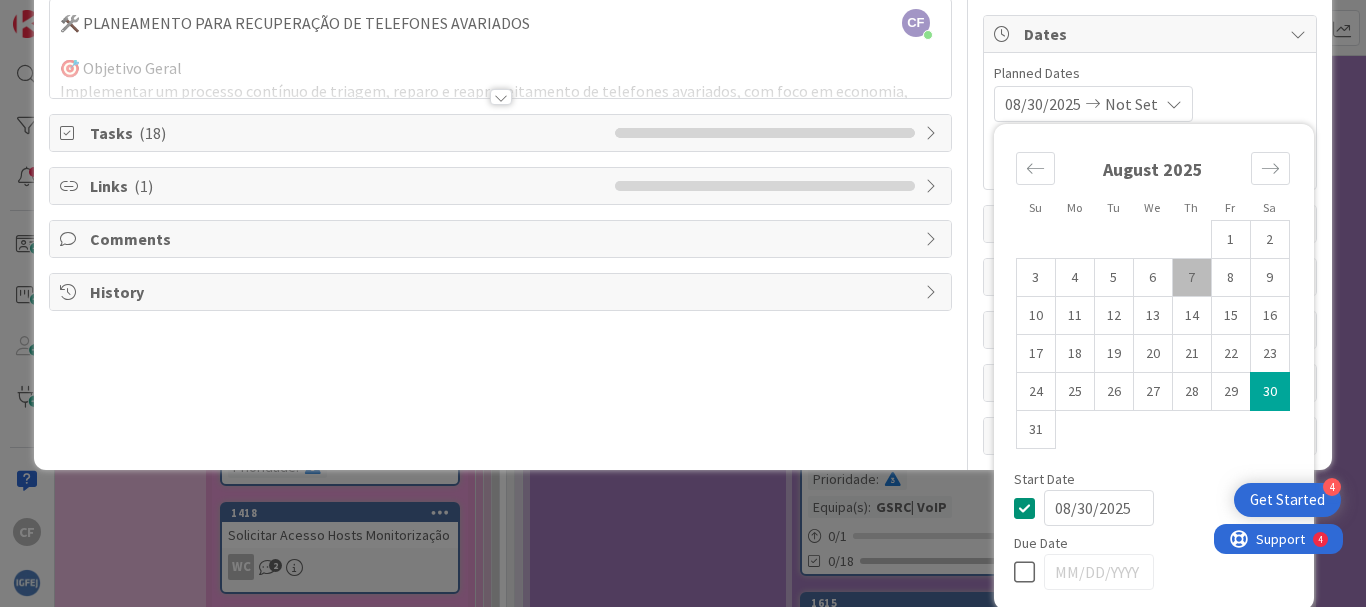 scroll, scrollTop: 185, scrollLeft: 0, axis: vertical 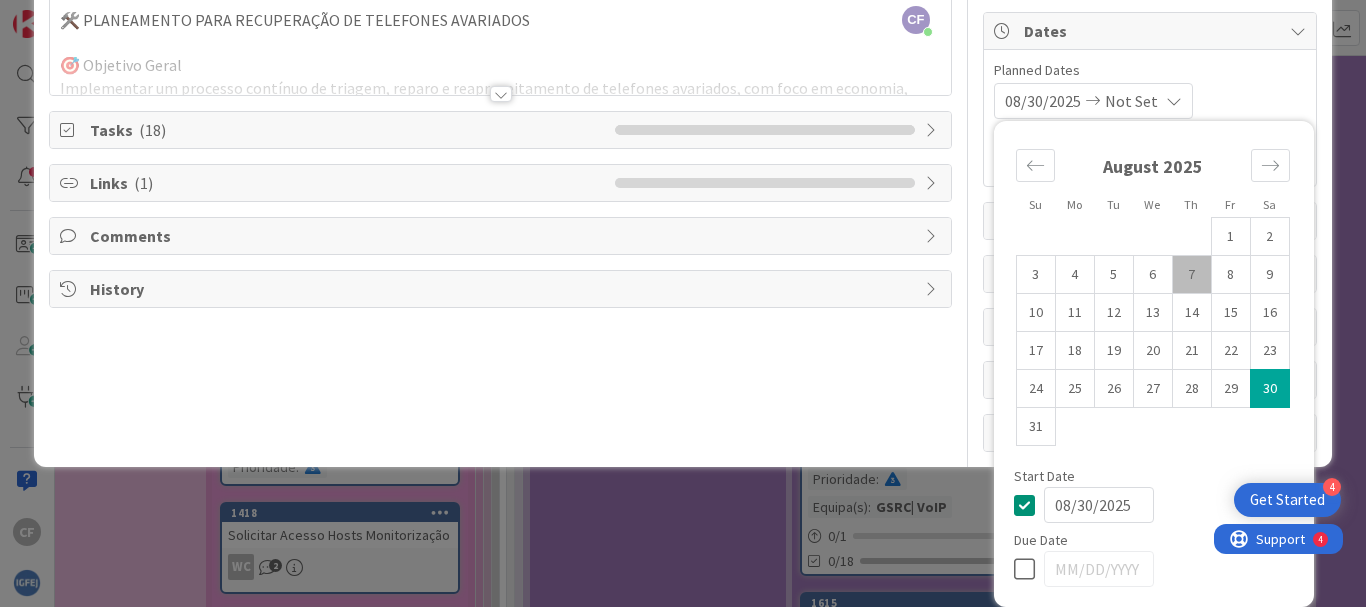 click on "08/30/2025 Not Set Su Mo Tu We Th Fr Sa July 2025 1 2 3 4 5 6 7 8 9 10 11 12 13 14 15 16 17 18 19 20 21 22 23 24 25 26 27 28 29 30 31 August 2025 1 2 3 4 5 6 7 8 9 10 11 12 13 14 15 16 17 18 19 20 21 22 23 24 25 26 27 28 29 30 31 September 2025 1 2 3 4 5 6 7 8 9 10 11 12 13 14 15 16 17 18 19 20 21 22 23 24 25 26 27 28 29 30 Start Date 08/30/2025 Due Date" at bounding box center (1150, 101) 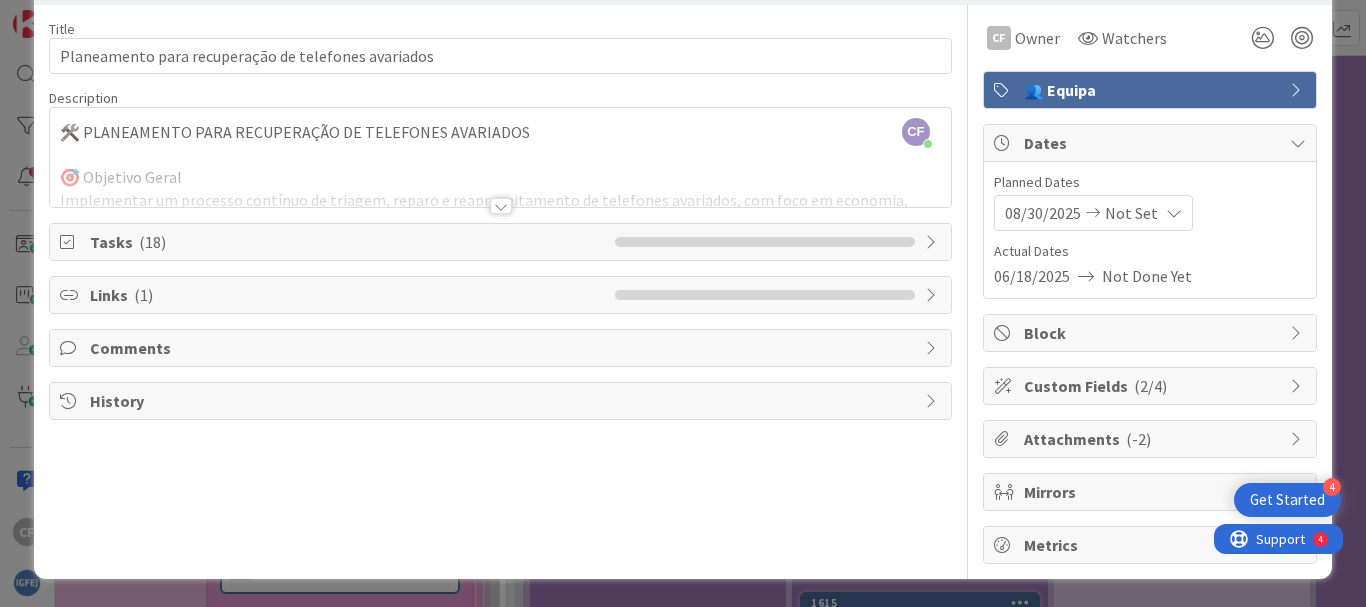 scroll, scrollTop: 0, scrollLeft: 0, axis: both 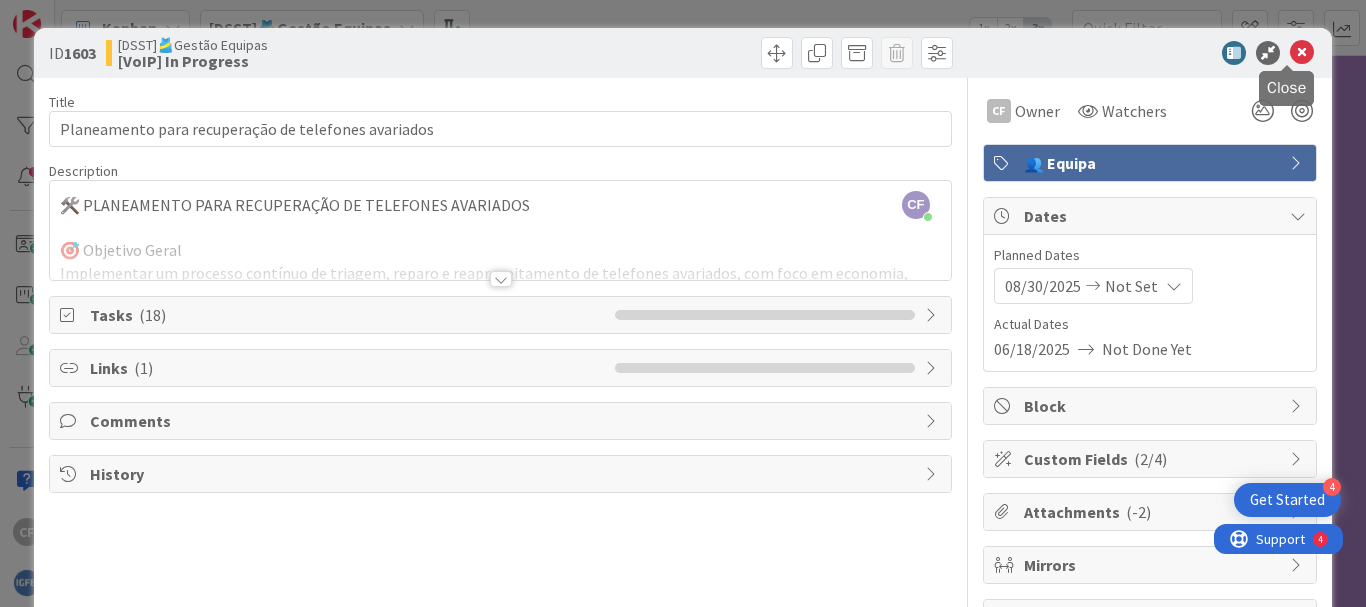 click at bounding box center (1302, 53) 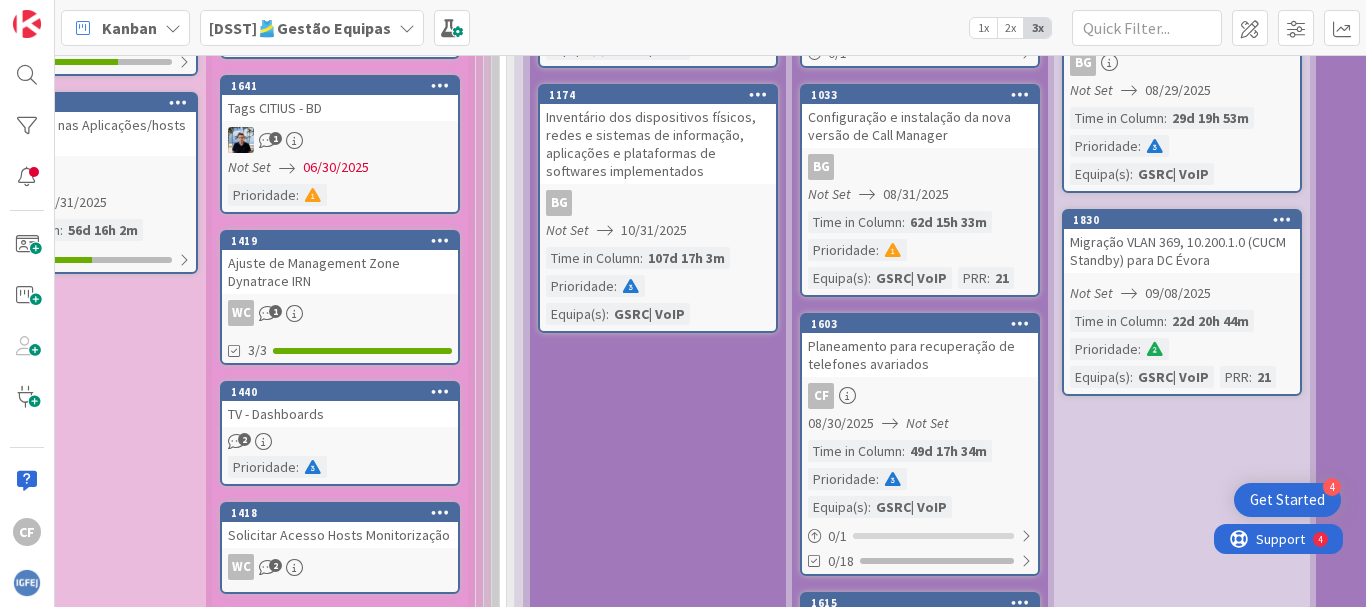 scroll, scrollTop: 0, scrollLeft: 0, axis: both 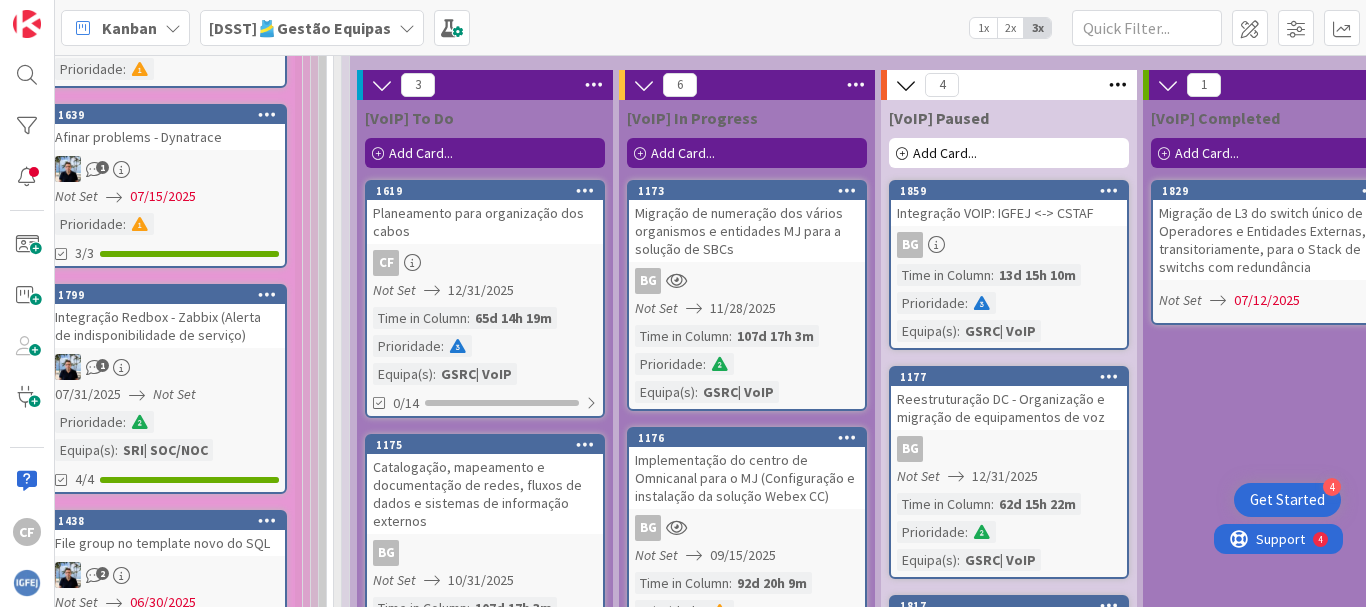 click on "[VoIP] Completed Add Card... 1829 Migração de L3 do switch único de Operadores e Entidades Externas, transitoriamente, para o Stack de switchs com redundância Not Set 07/12/2025" at bounding box center (1271, 909) 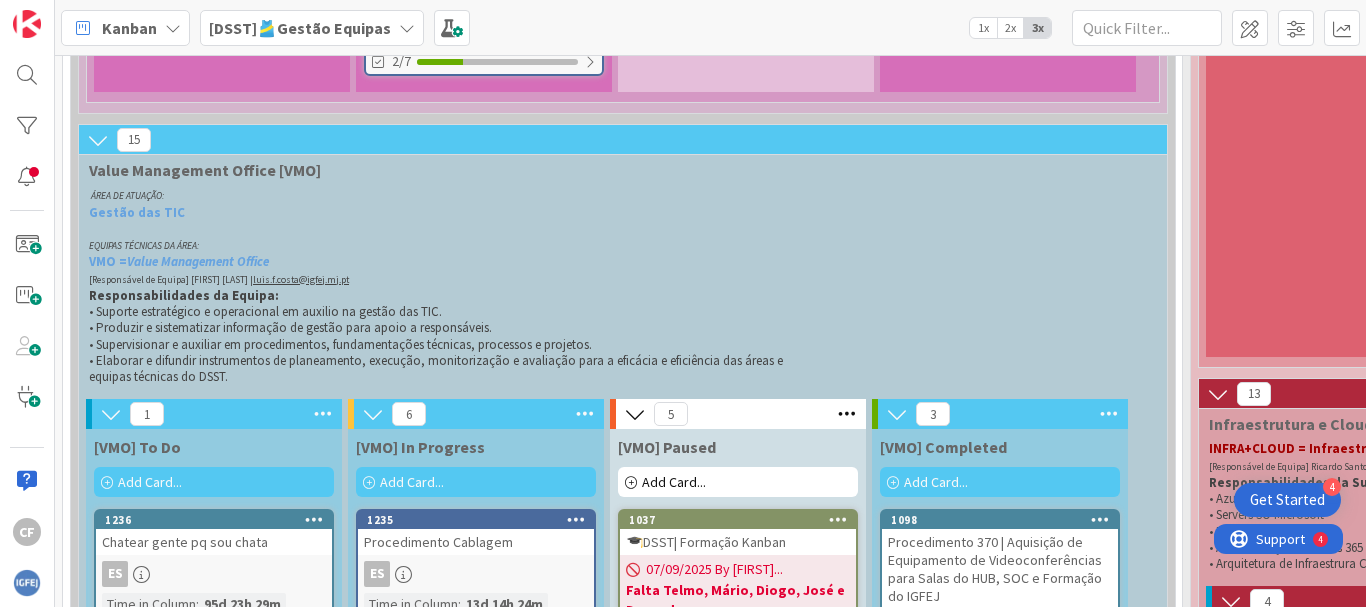 scroll, scrollTop: 4312, scrollLeft: 0, axis: vertical 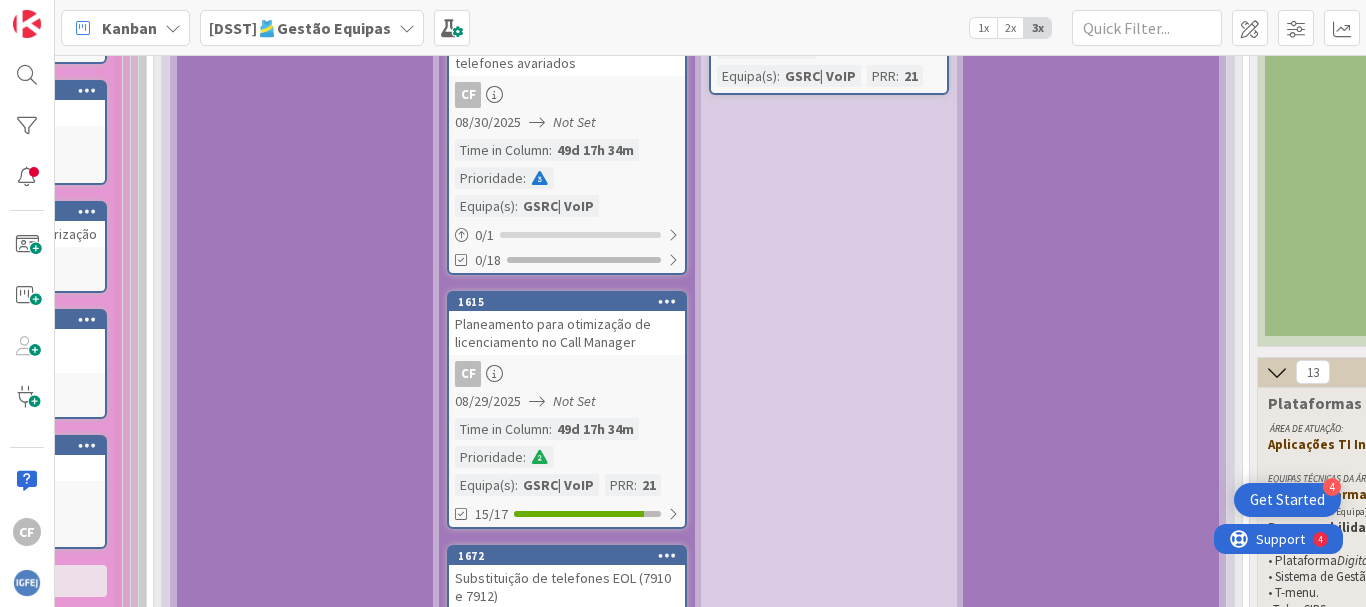 click on "CF" at bounding box center (567, 374) 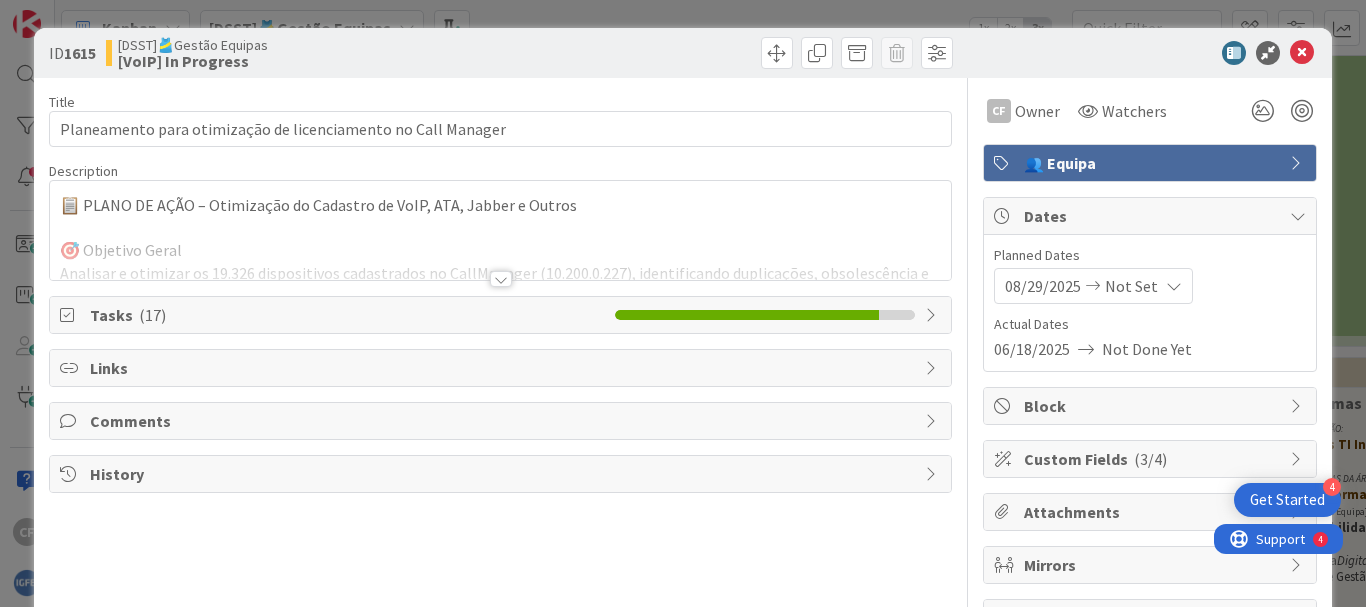 scroll, scrollTop: 0, scrollLeft: 0, axis: both 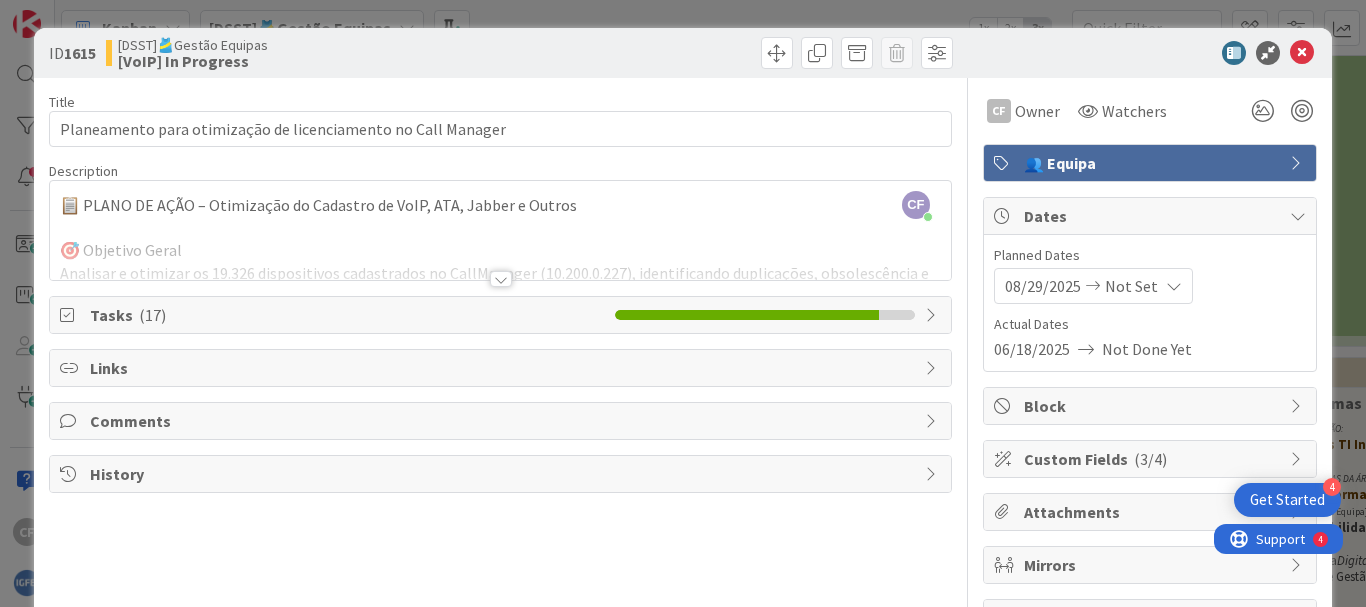 click on "Tasks ( 17 )" at bounding box center [347, 315] 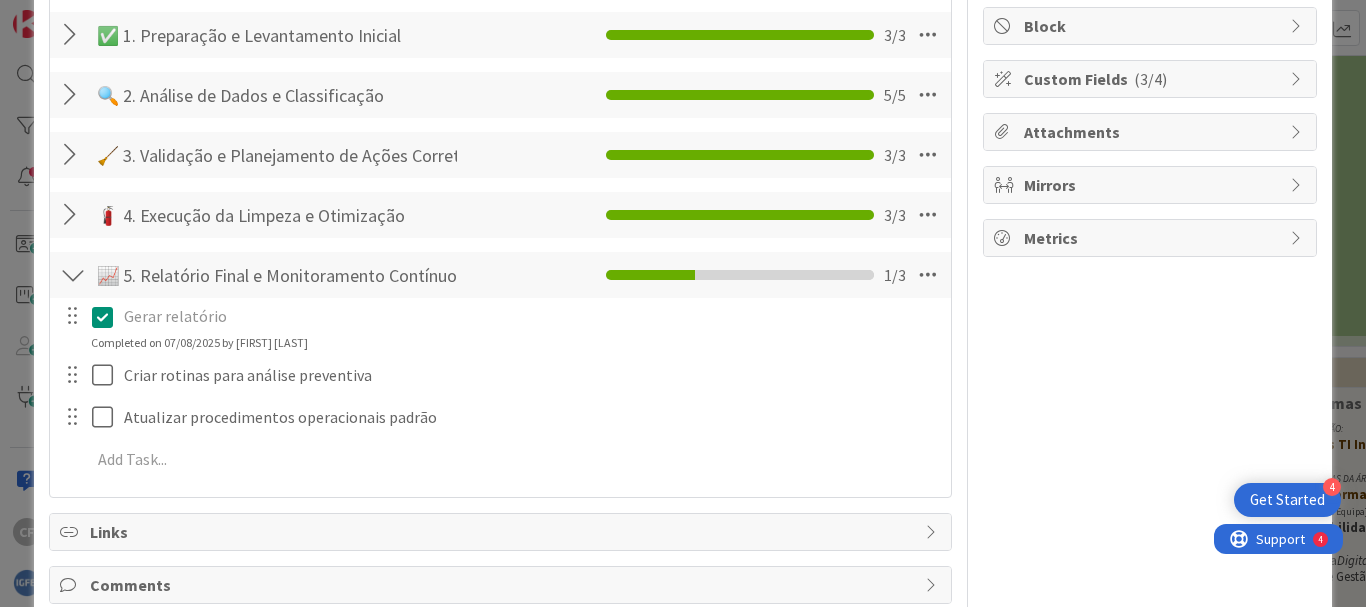 scroll, scrollTop: 390, scrollLeft: 0, axis: vertical 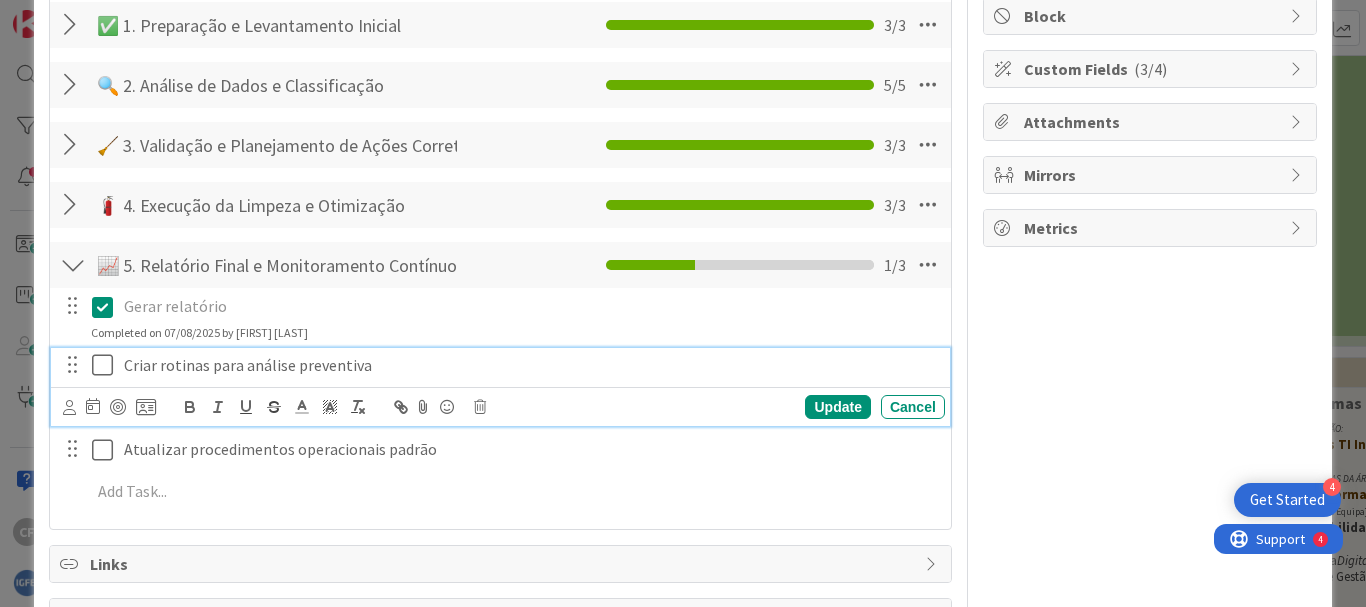 click at bounding box center (107, 365) 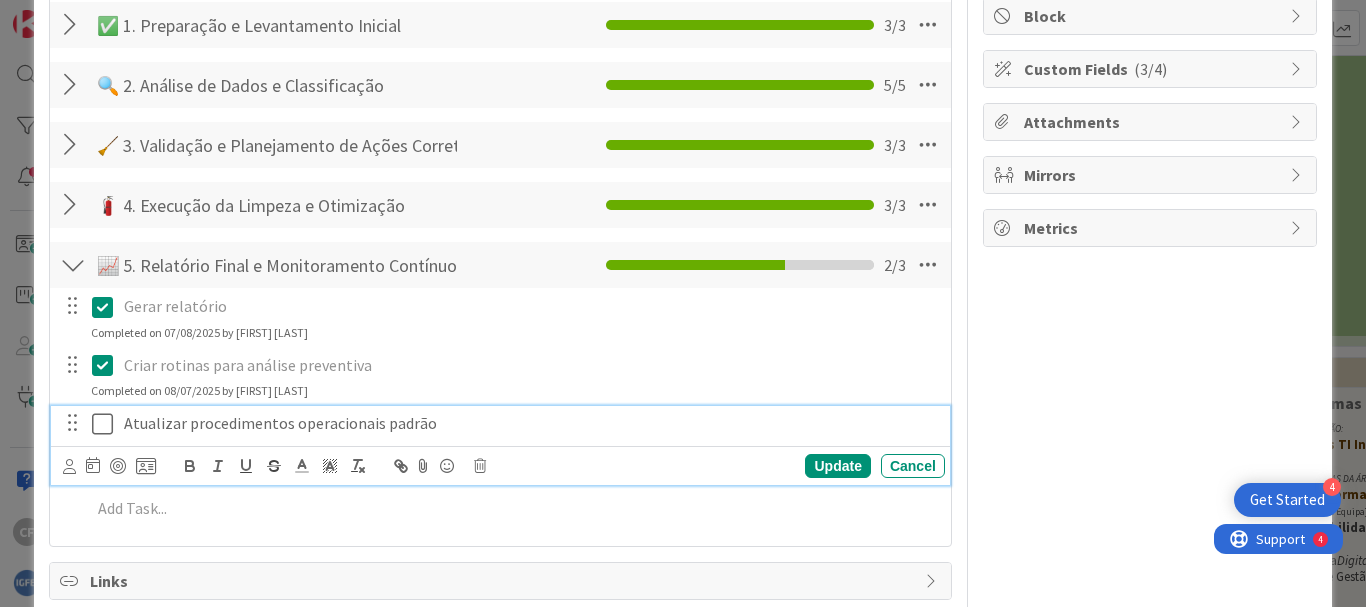 click at bounding box center (107, 424) 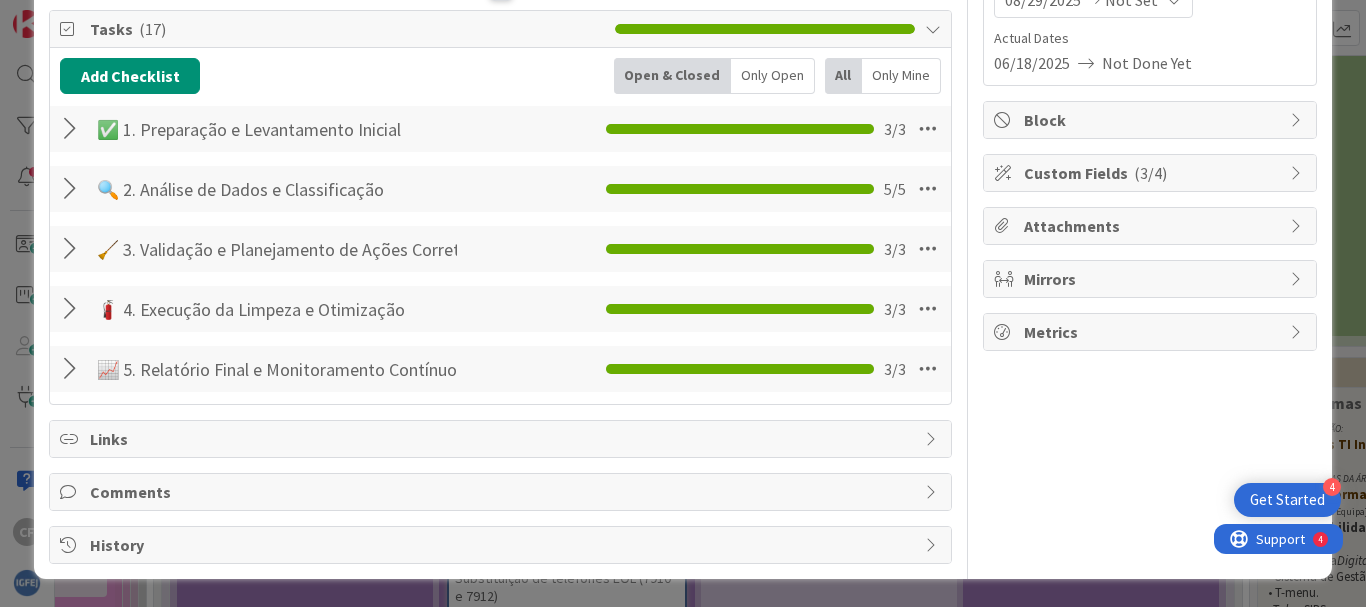scroll, scrollTop: 286, scrollLeft: 0, axis: vertical 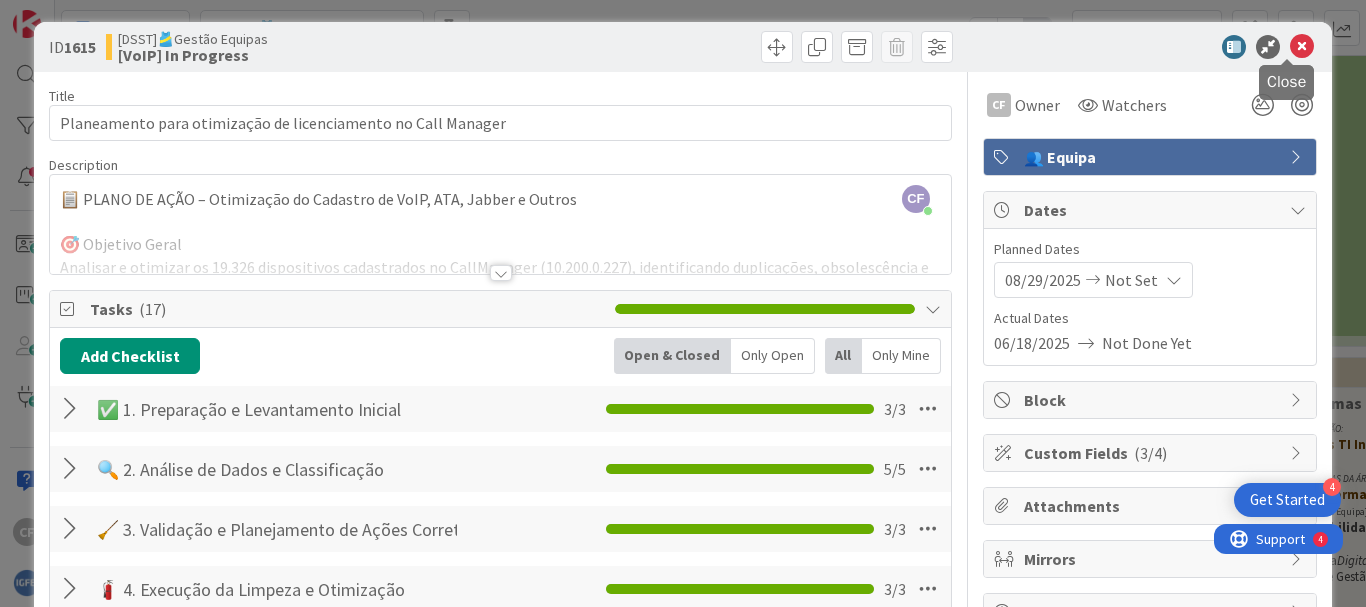 click at bounding box center [1302, 47] 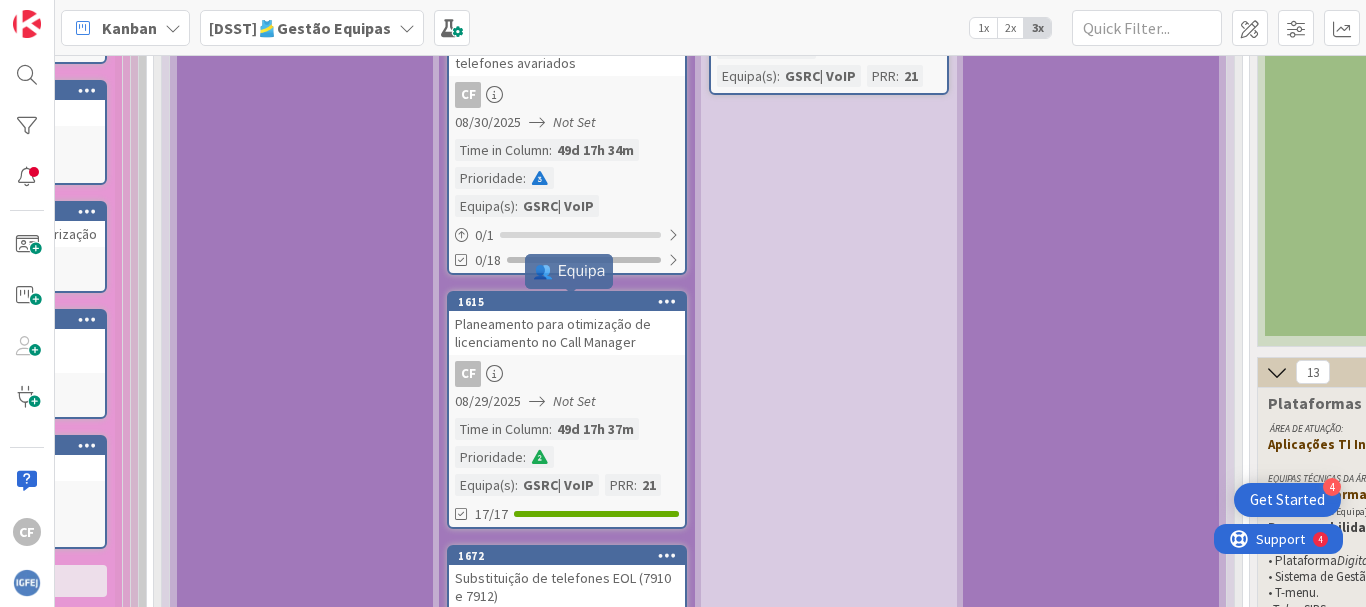 scroll, scrollTop: 0, scrollLeft: 0, axis: both 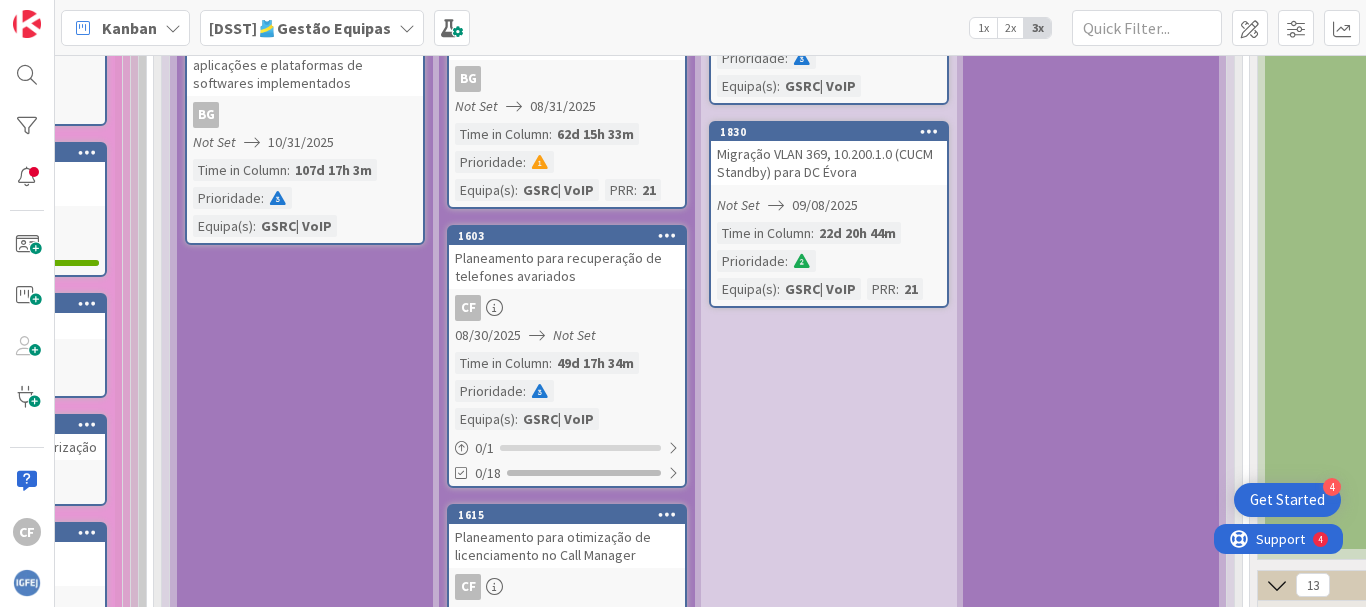 click on "Planeamento para otimização de licenciamento no Call Manager" at bounding box center [567, 546] 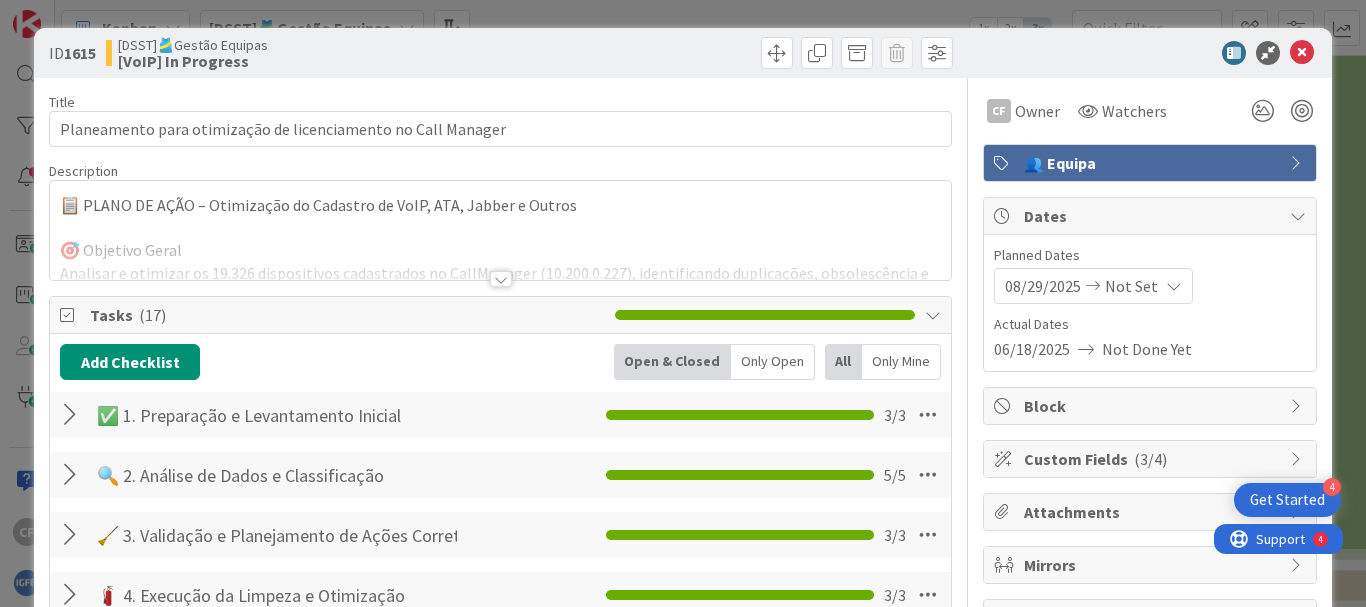 scroll, scrollTop: 0, scrollLeft: 0, axis: both 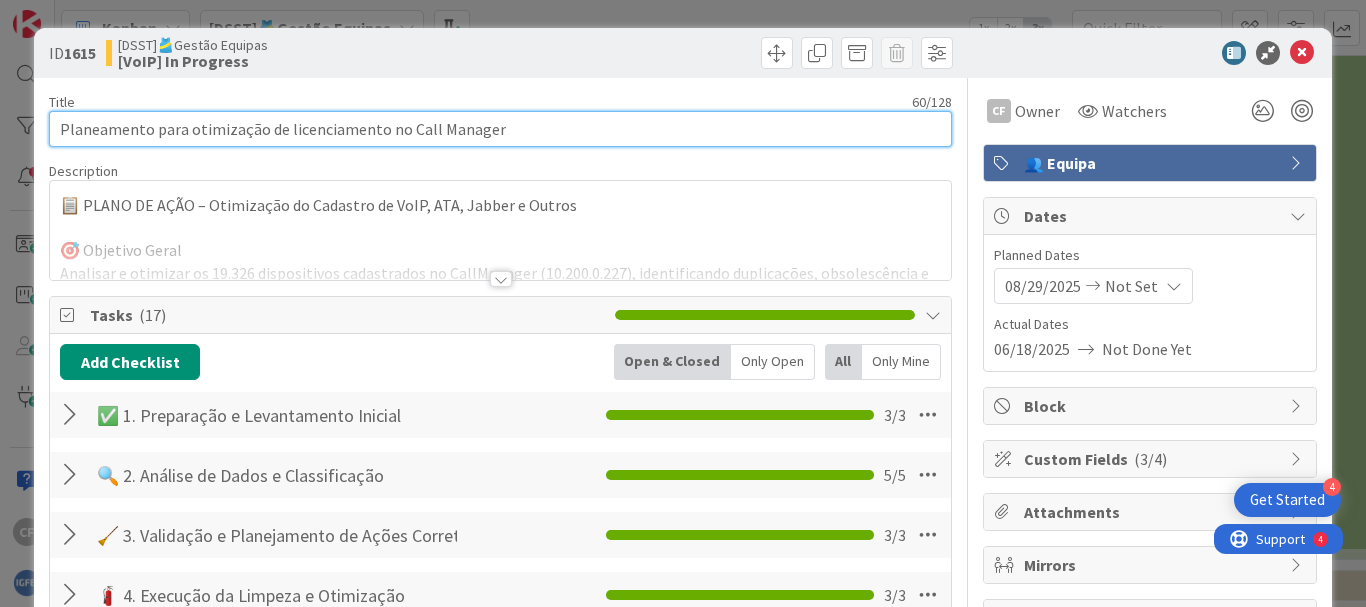 click on "Planeamento para otimização de licenciamento no Call Manager" at bounding box center [500, 129] 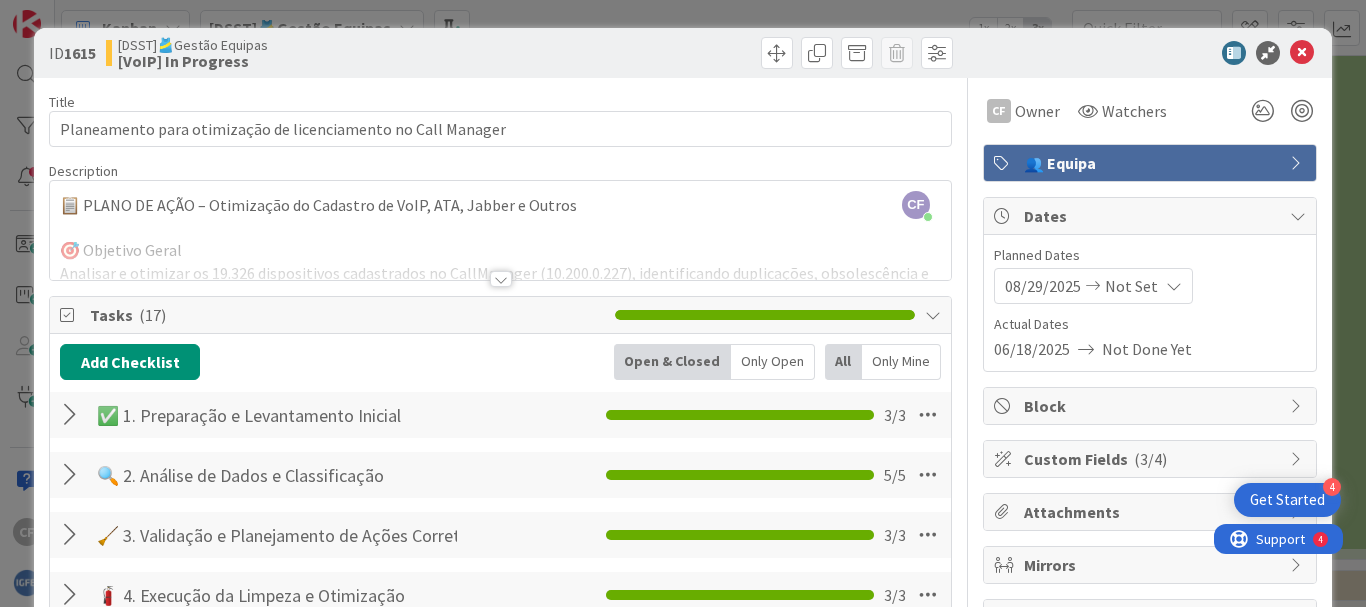 click at bounding box center (1093, 286) 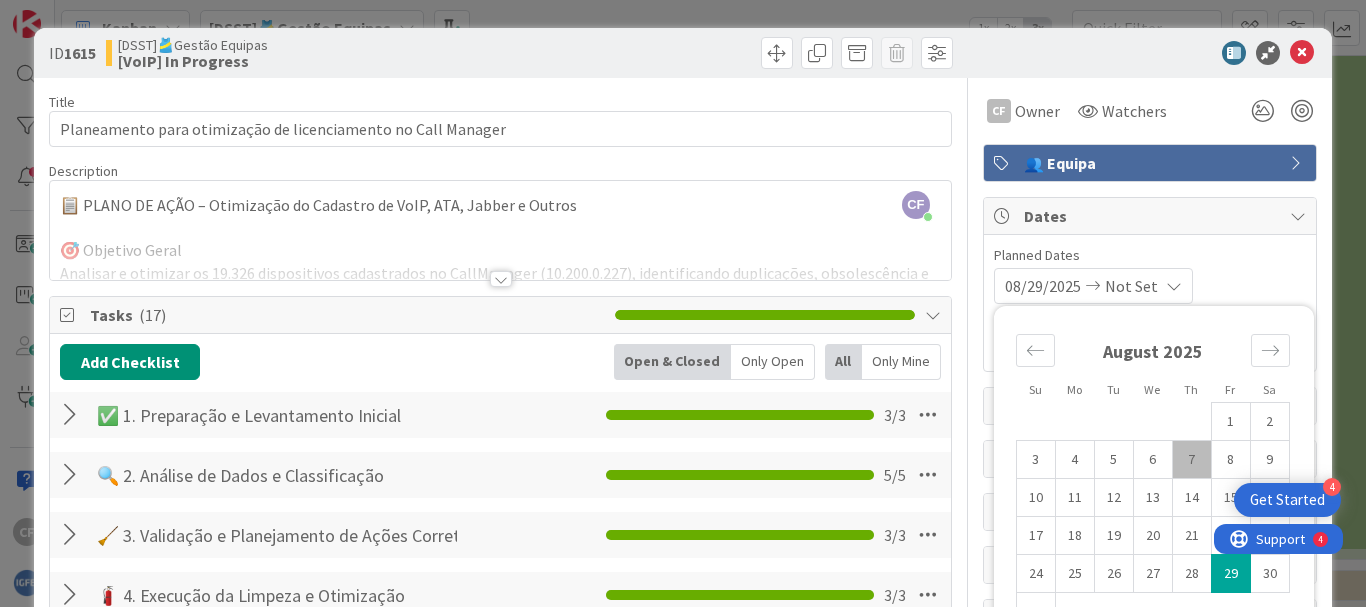 click at bounding box center [1093, 286] 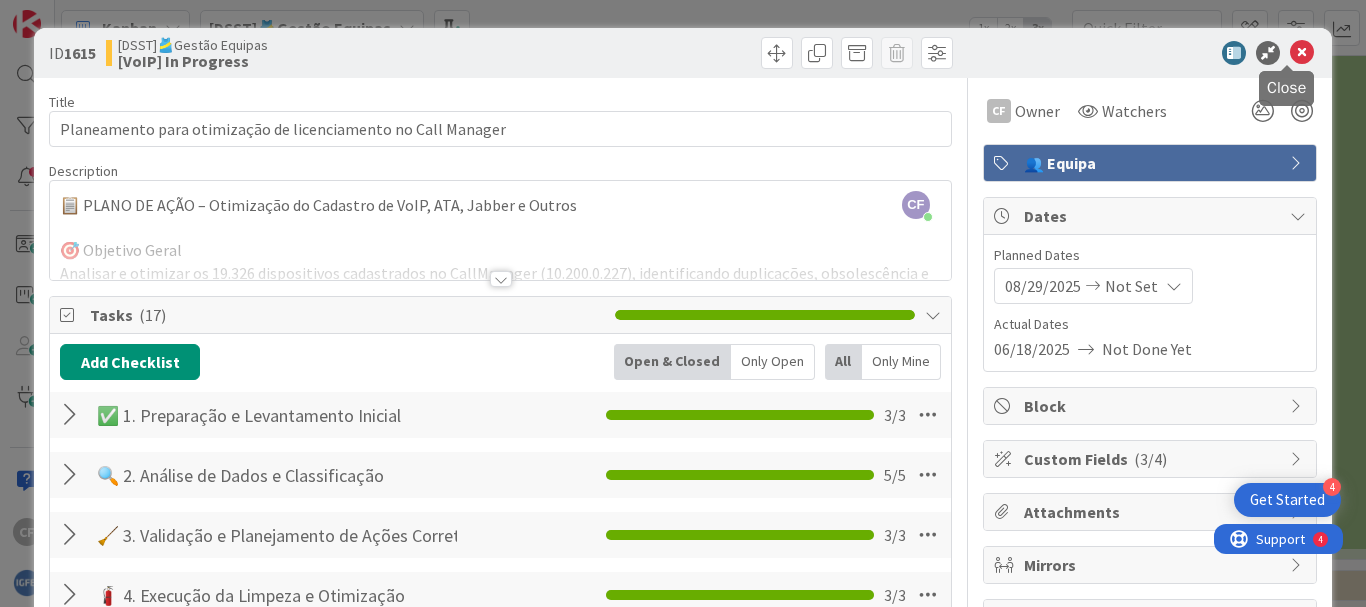 click at bounding box center (1302, 53) 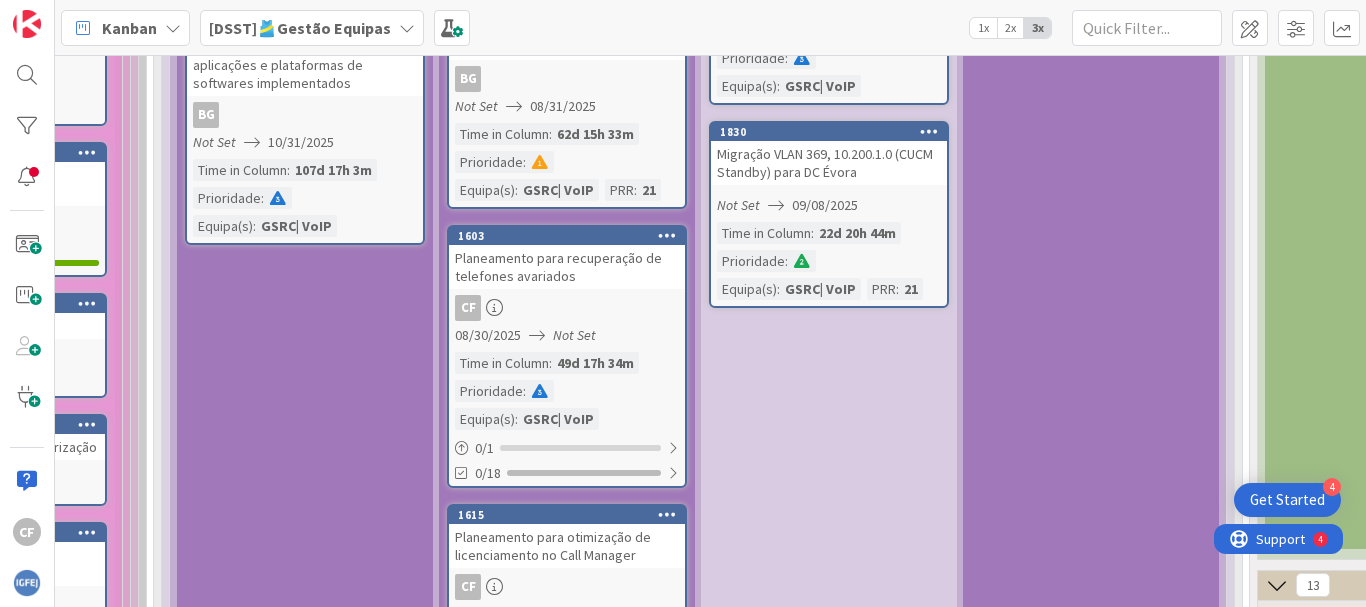 scroll, scrollTop: 5276, scrollLeft: 1029, axis: both 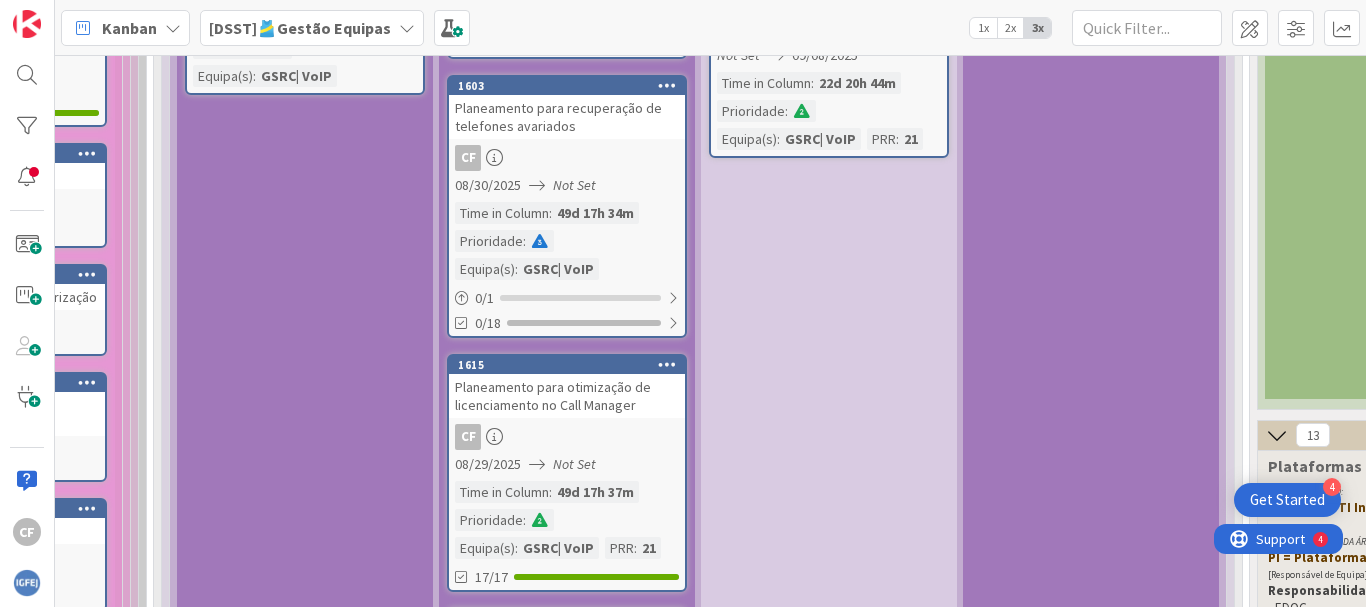 click on "4 Get Started" at bounding box center (1287, 500) 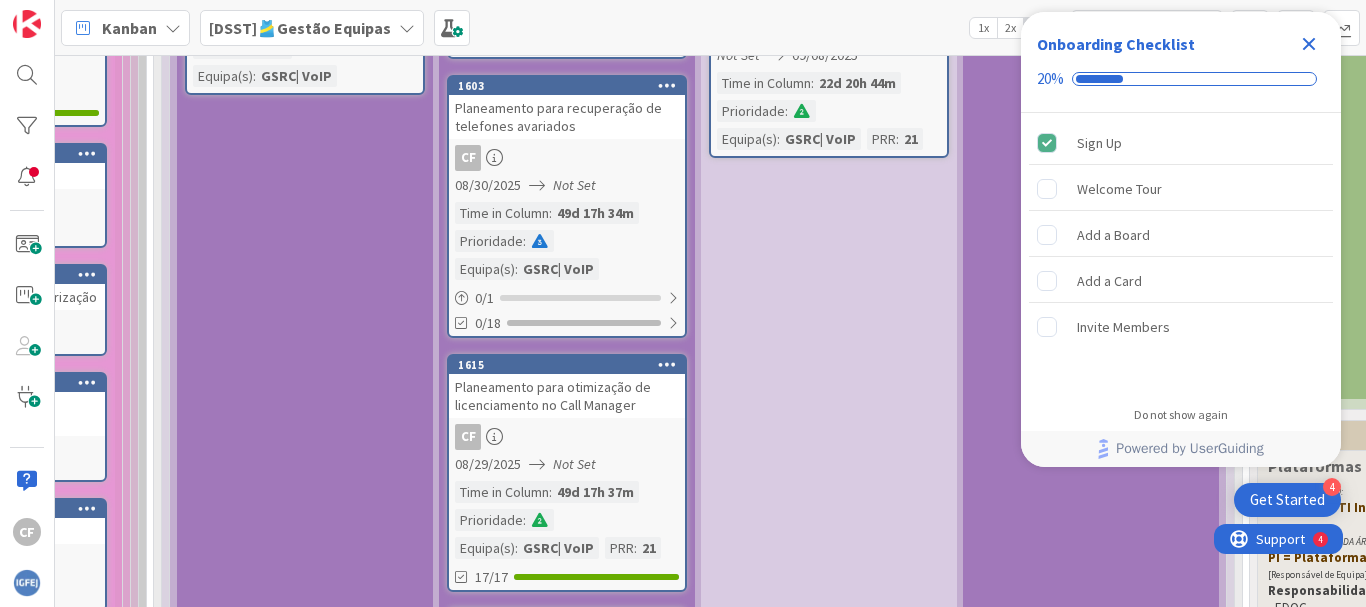 scroll, scrollTop: 0, scrollLeft: 0, axis: both 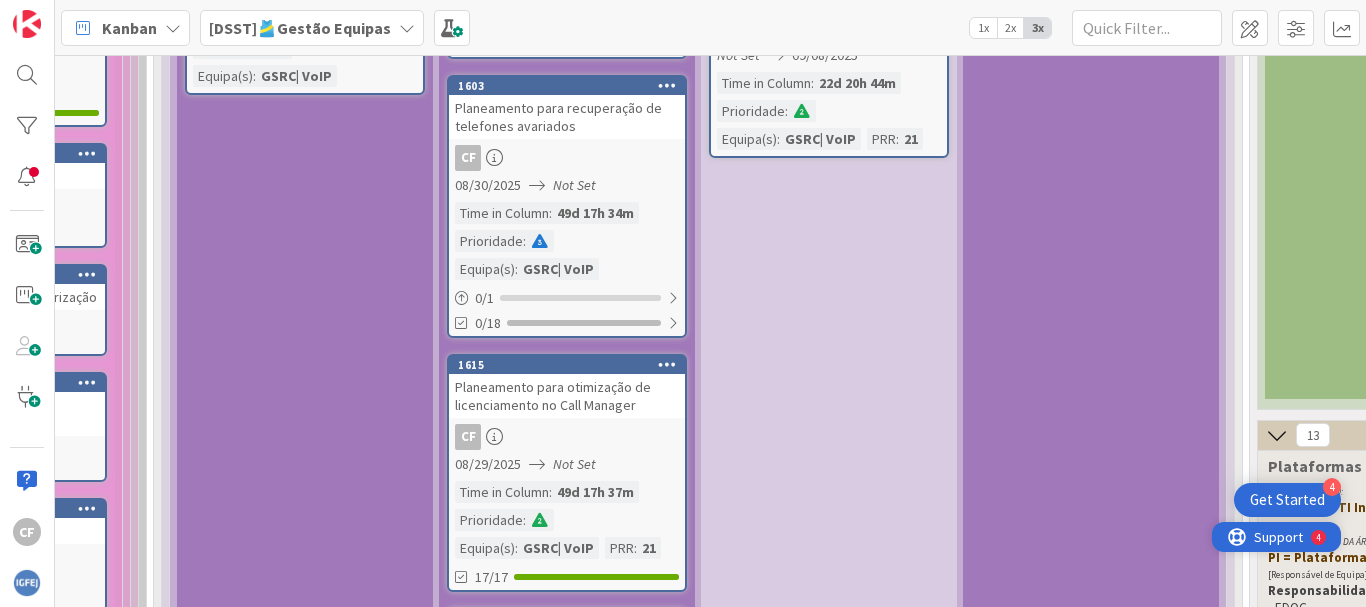 click on "Support" at bounding box center (1278, 537) 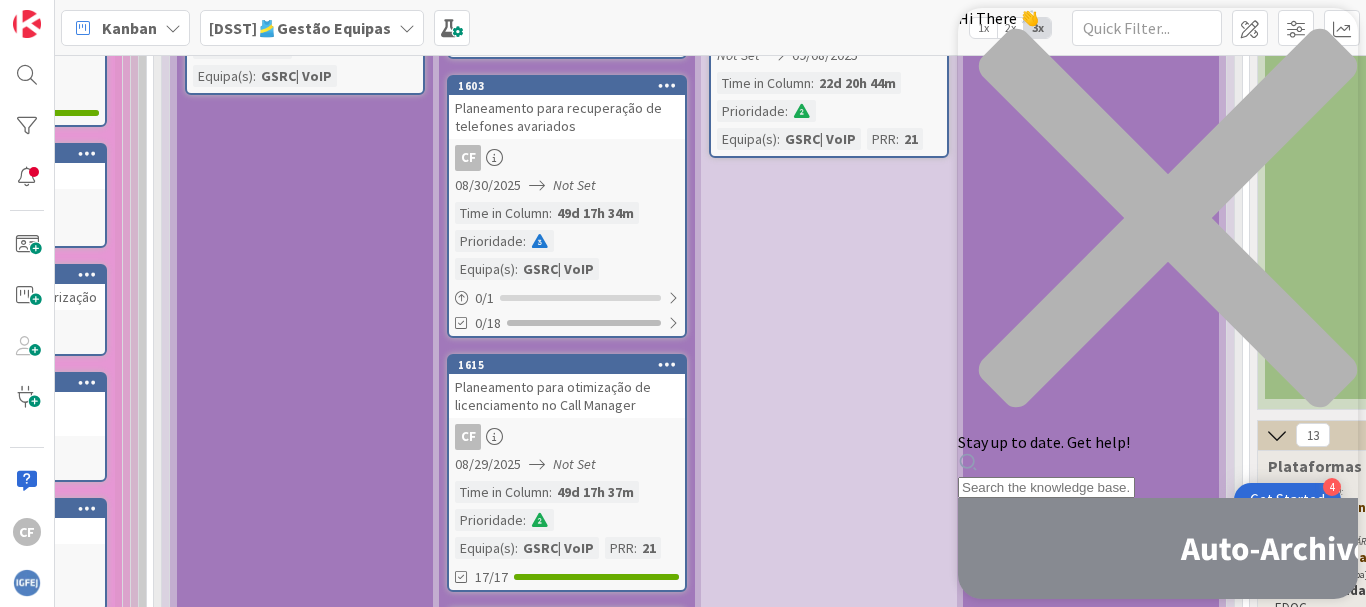 scroll, scrollTop: 0, scrollLeft: 0, axis: both 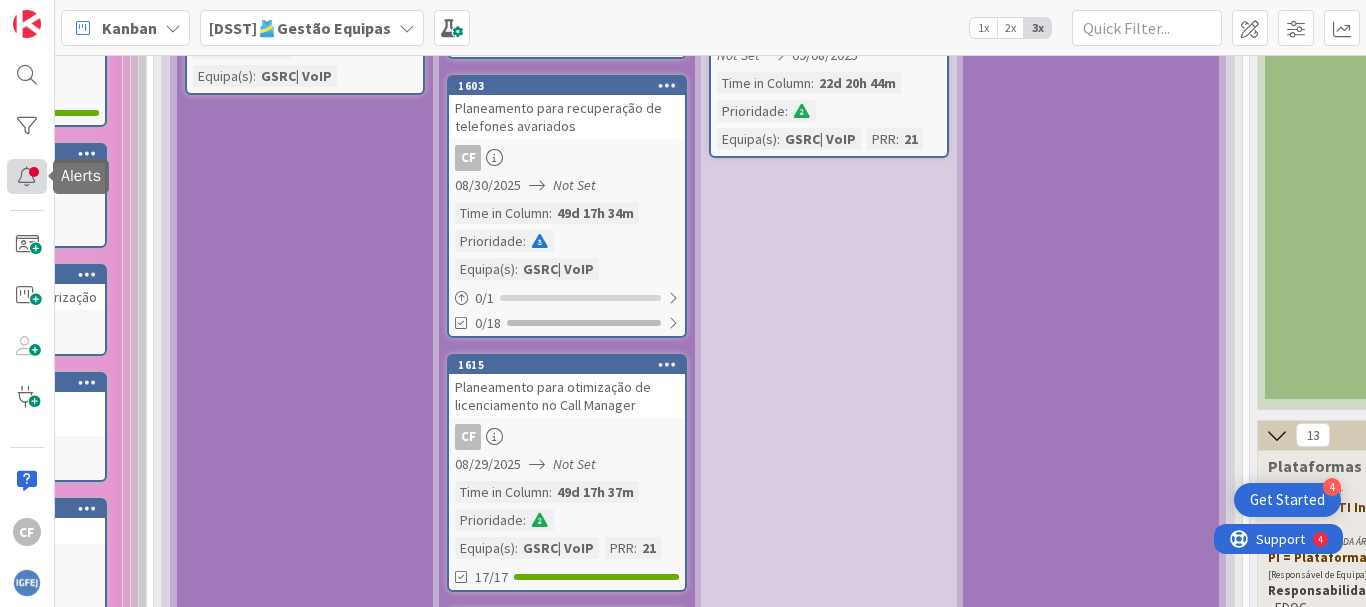 click at bounding box center [27, 176] 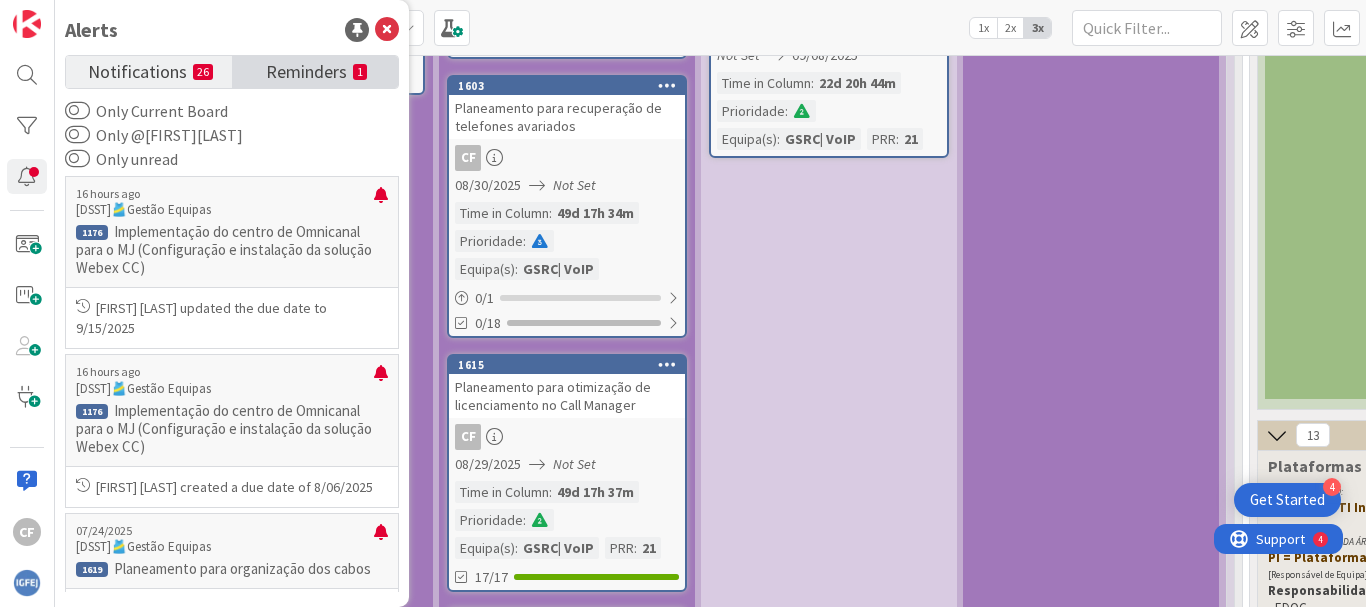 click on "Reminders" at bounding box center (306, 70) 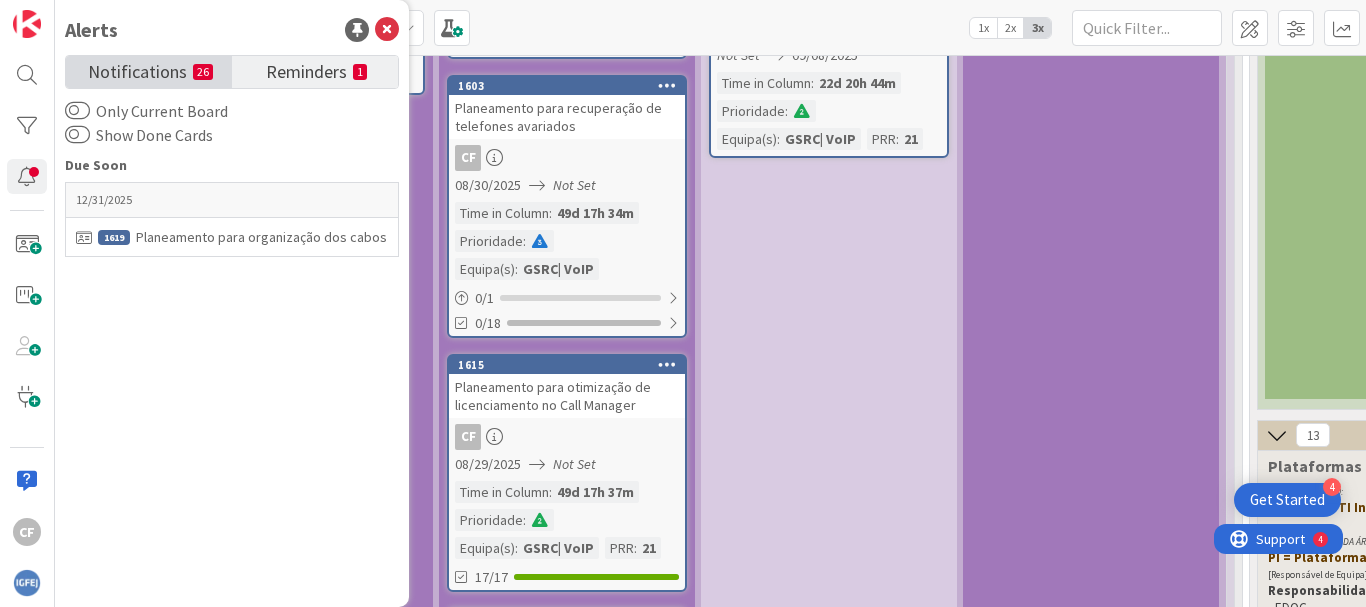 click on "Notifications" at bounding box center (137, 70) 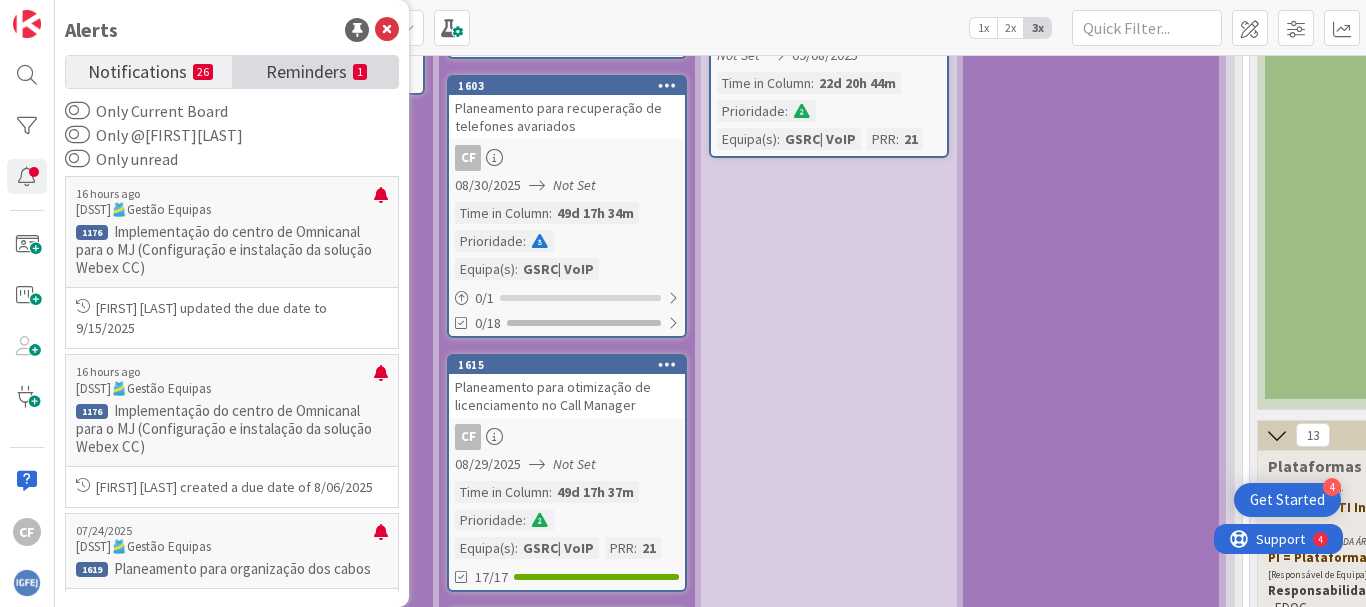 click on "Reminders" at bounding box center [306, 70] 